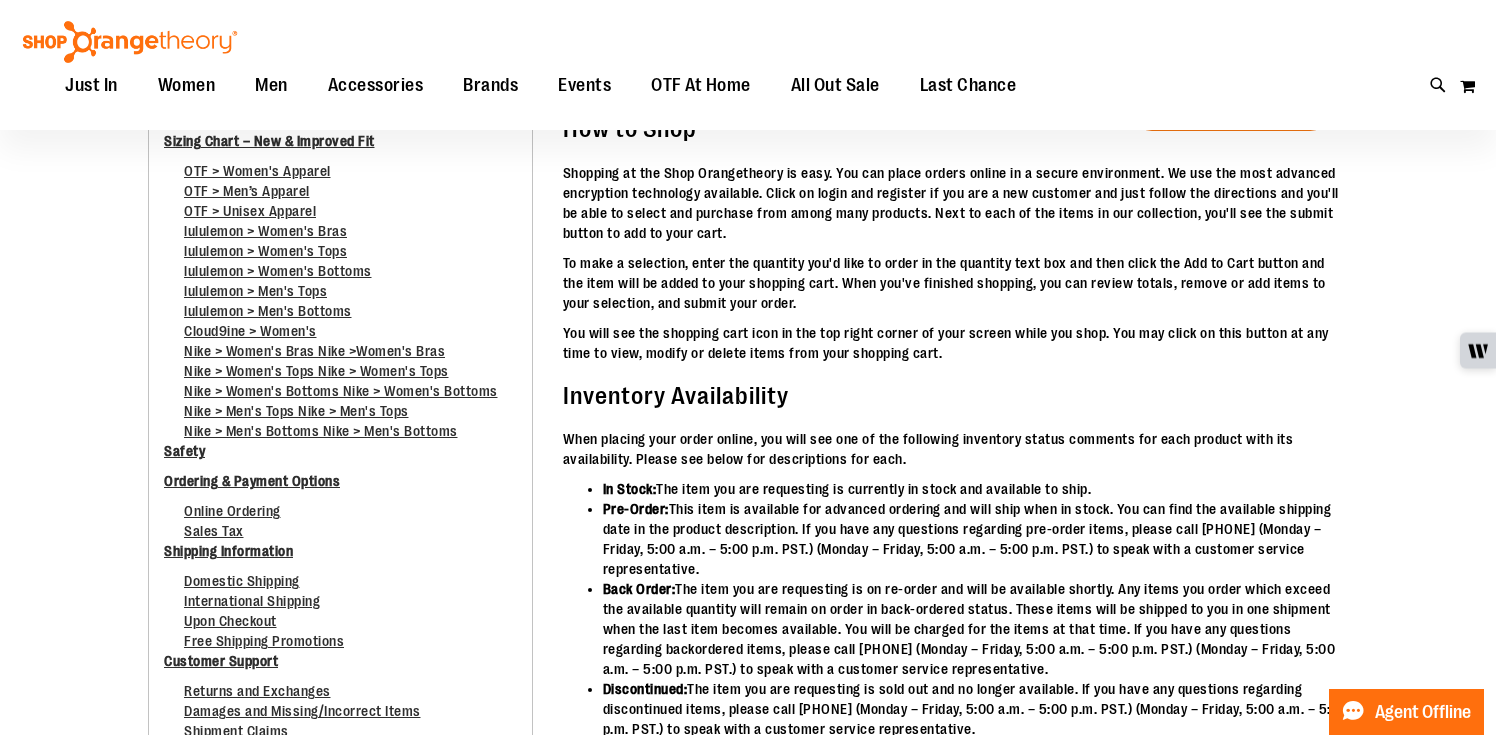 scroll, scrollTop: 0, scrollLeft: 0, axis: both 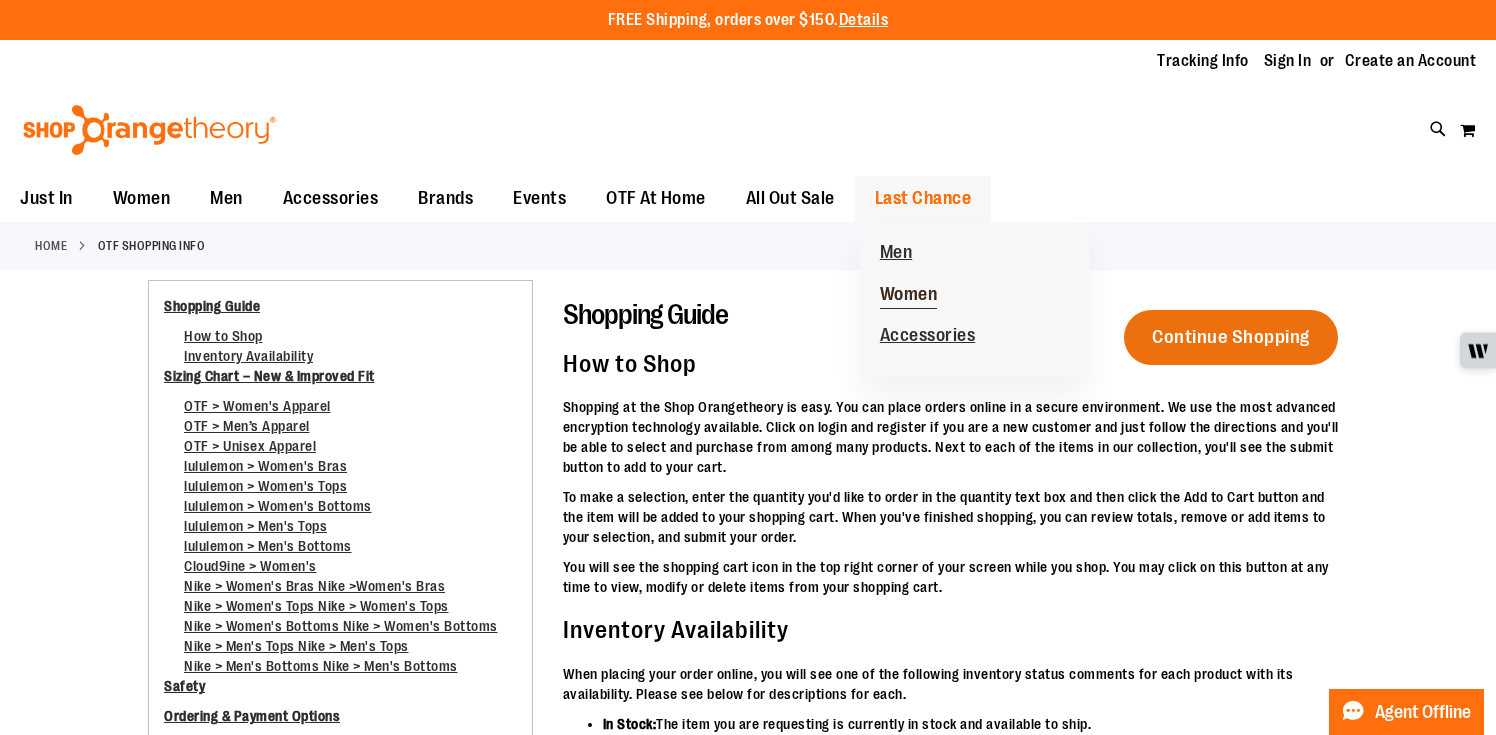 click on "Women" at bounding box center (909, 296) 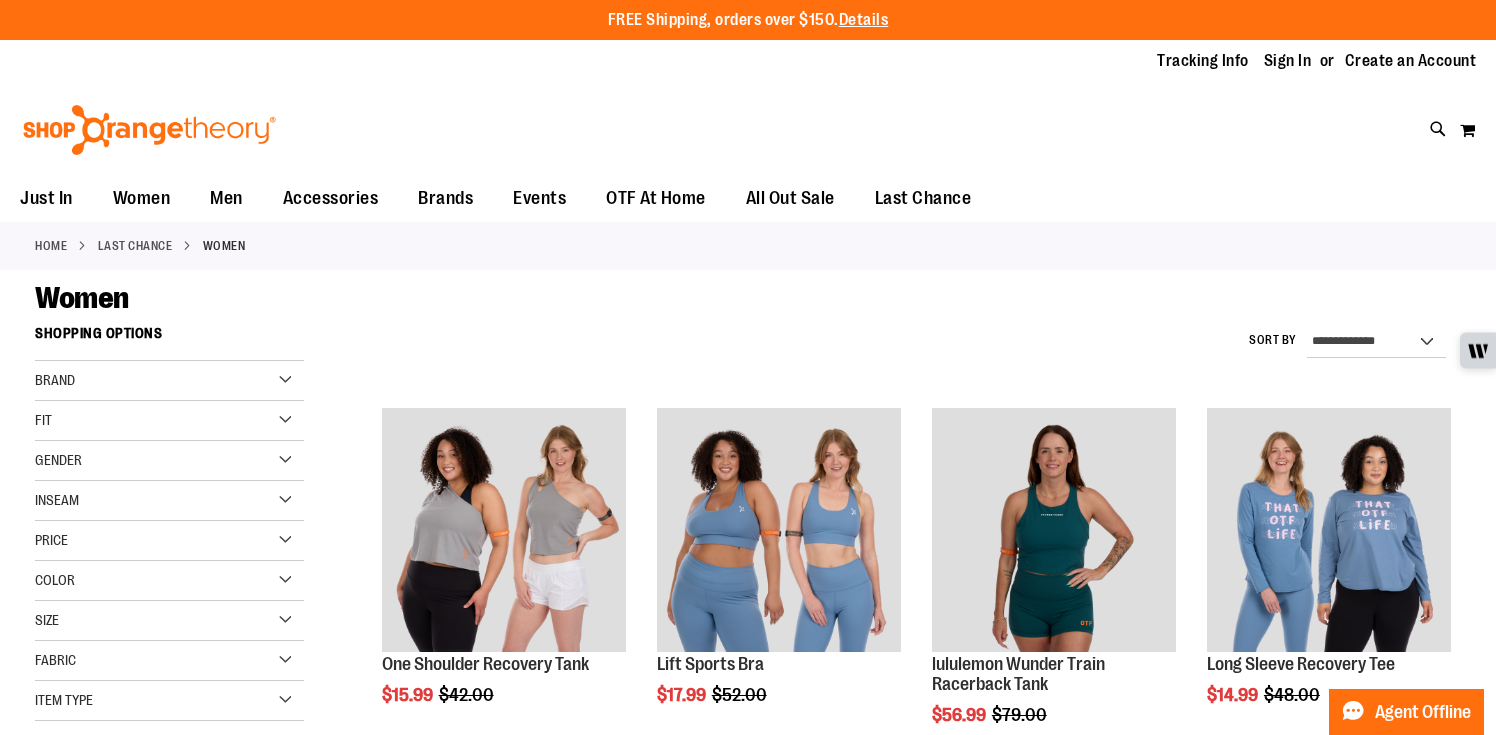 scroll, scrollTop: 0, scrollLeft: 0, axis: both 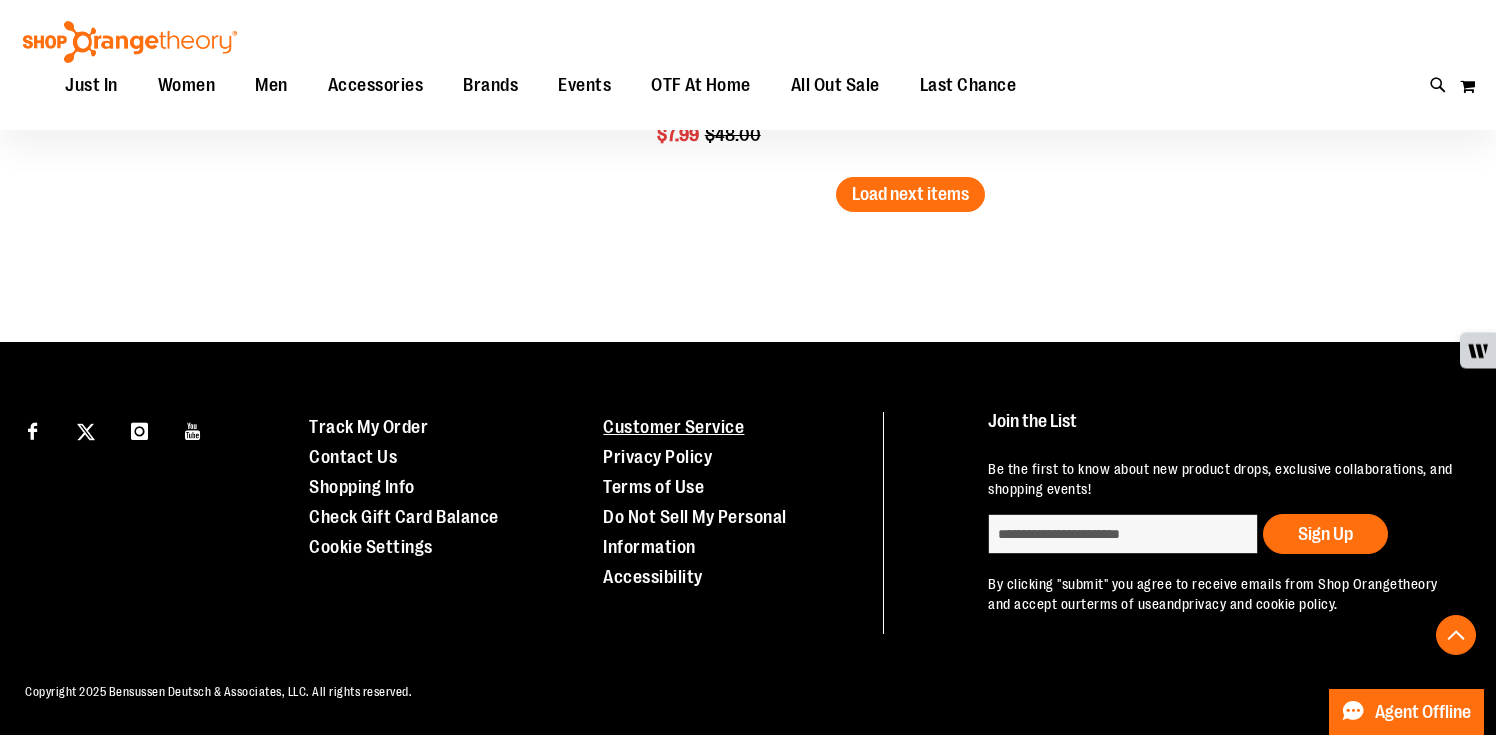 click on "Customer Service" at bounding box center (673, 427) 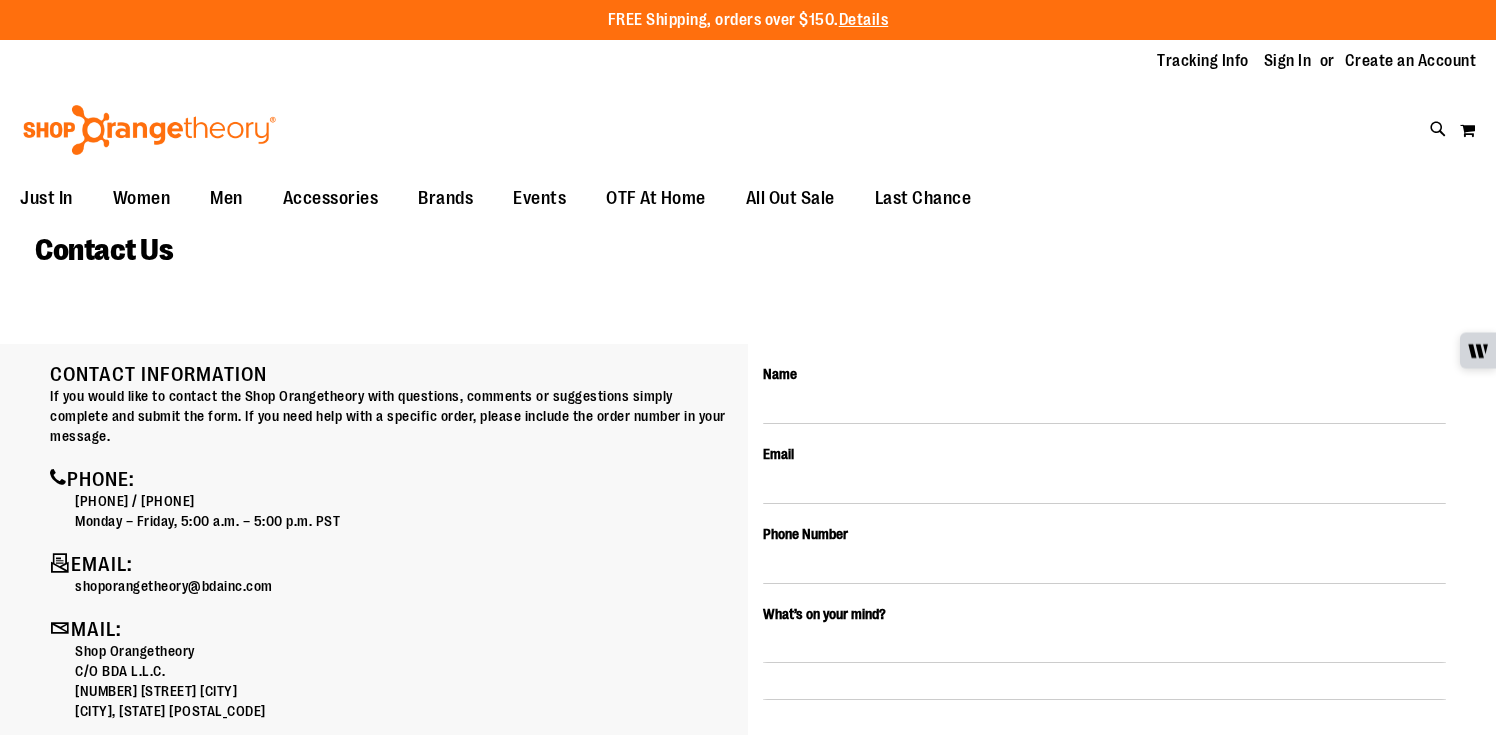 scroll, scrollTop: 0, scrollLeft: 0, axis: both 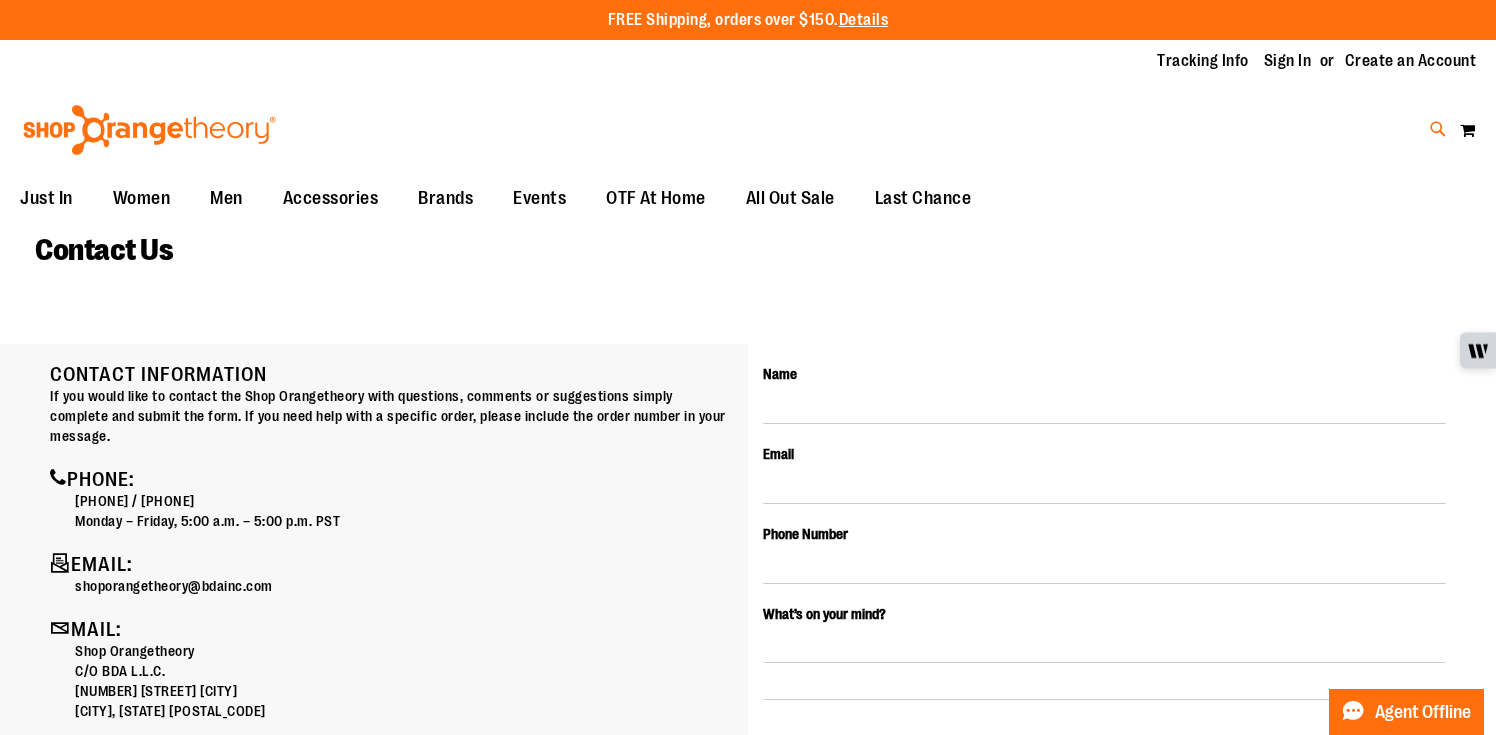 click at bounding box center [1438, 129] 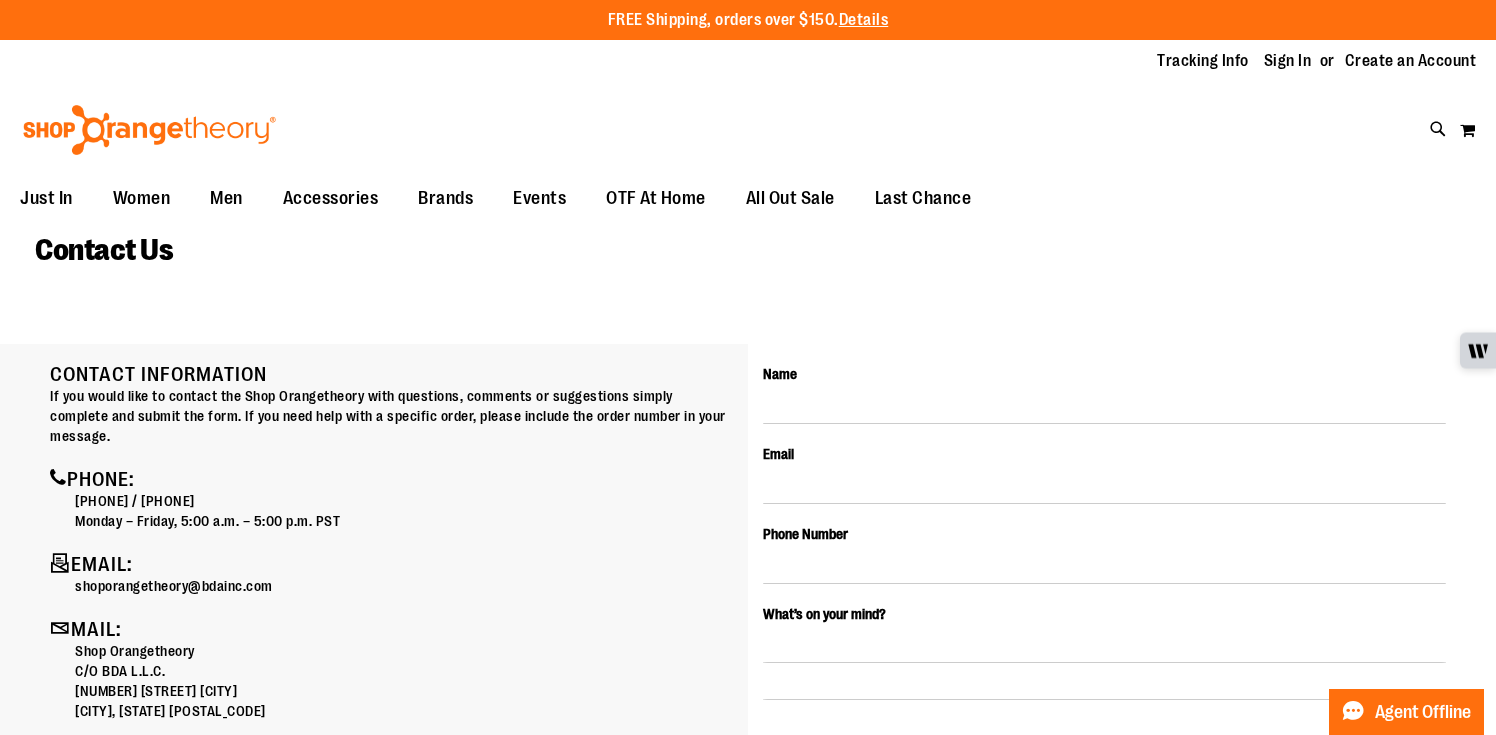 type on "*******" 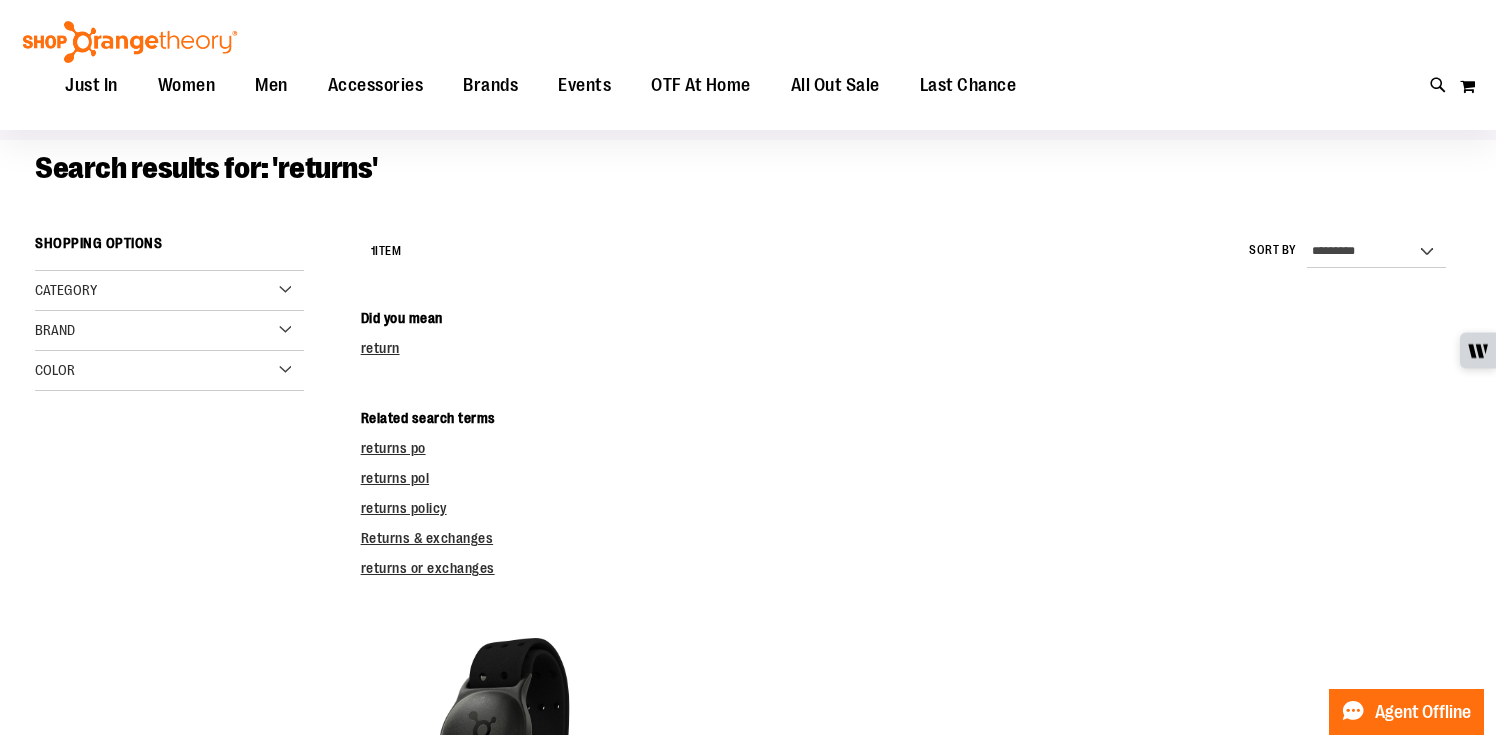 scroll, scrollTop: 157, scrollLeft: 0, axis: vertical 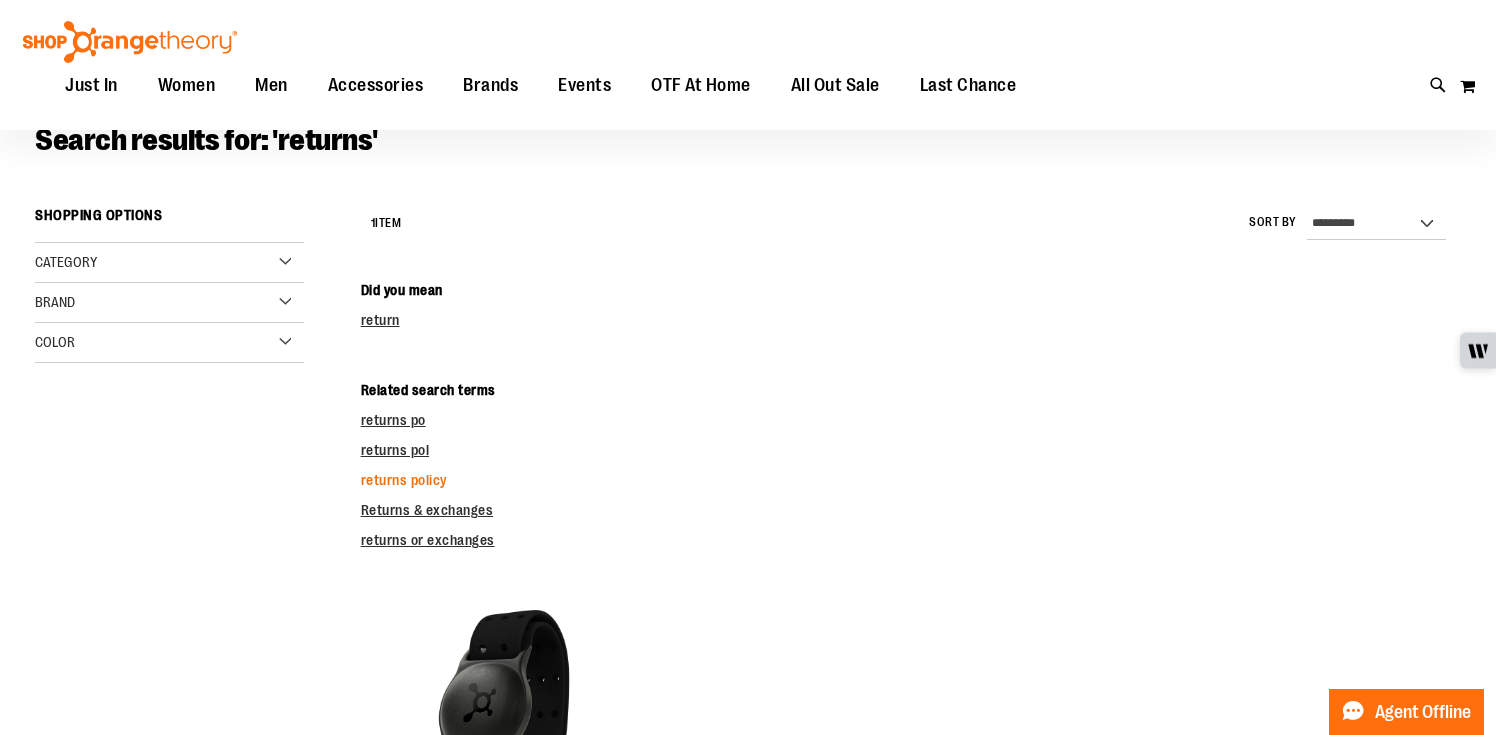 click on "returns policy" at bounding box center (404, 480) 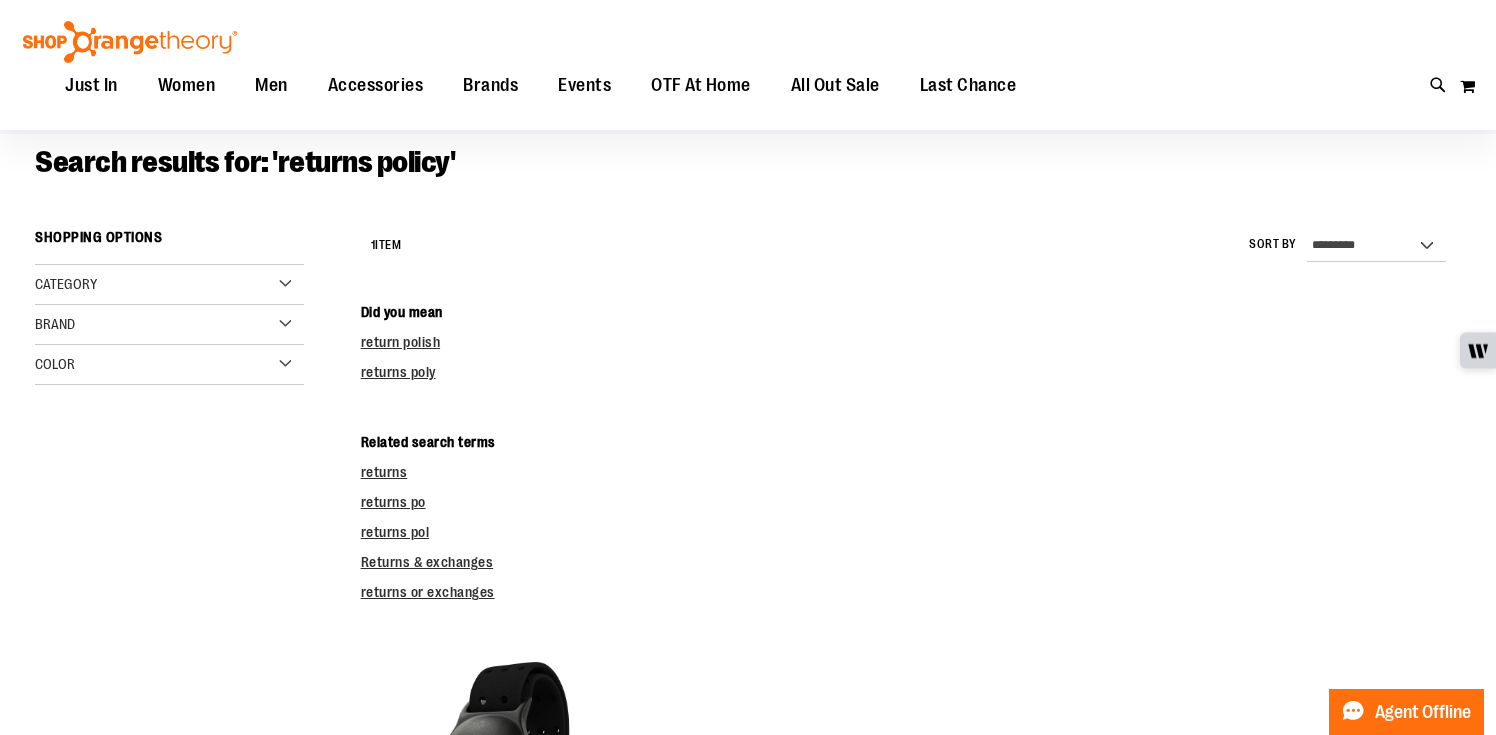 scroll, scrollTop: 140, scrollLeft: 0, axis: vertical 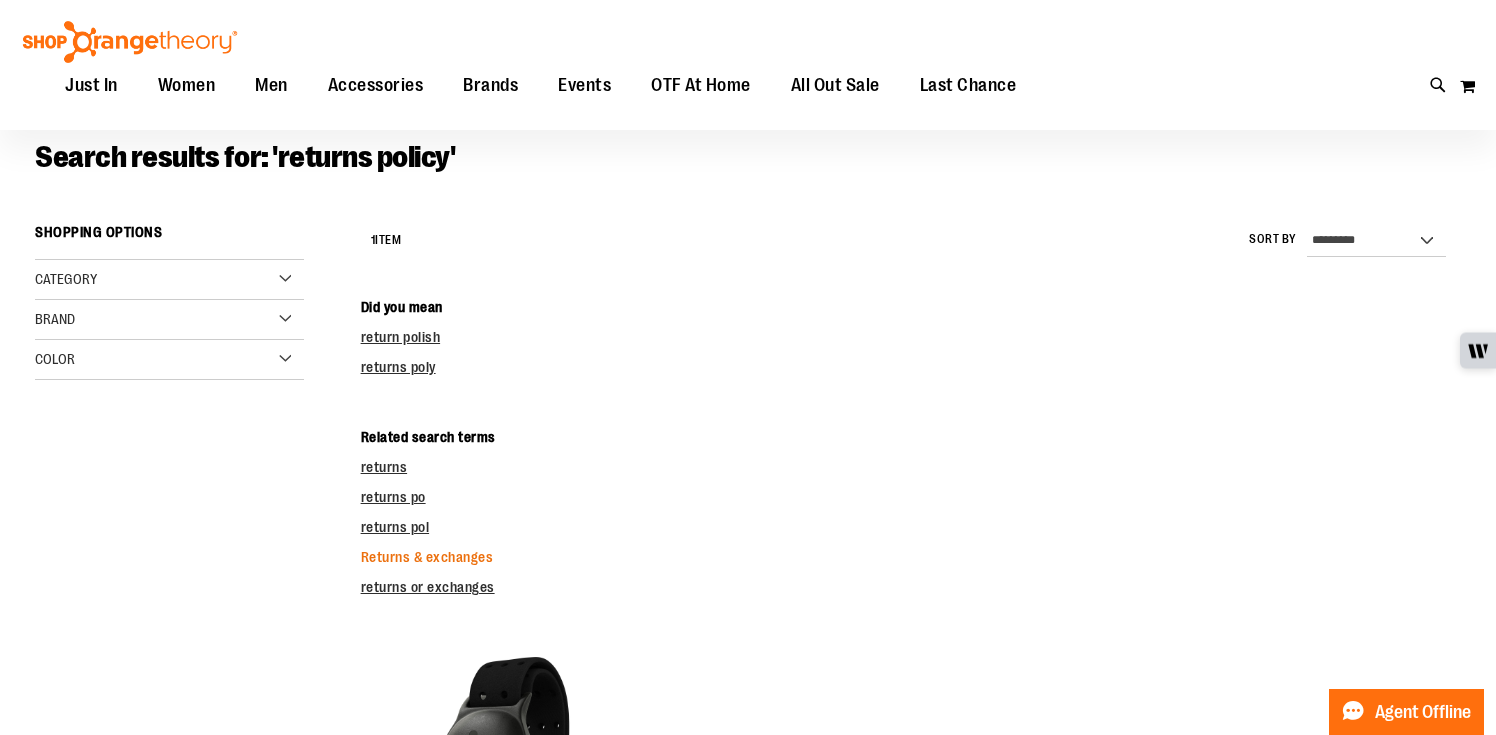click on "Returns & exchanges" at bounding box center (427, 557) 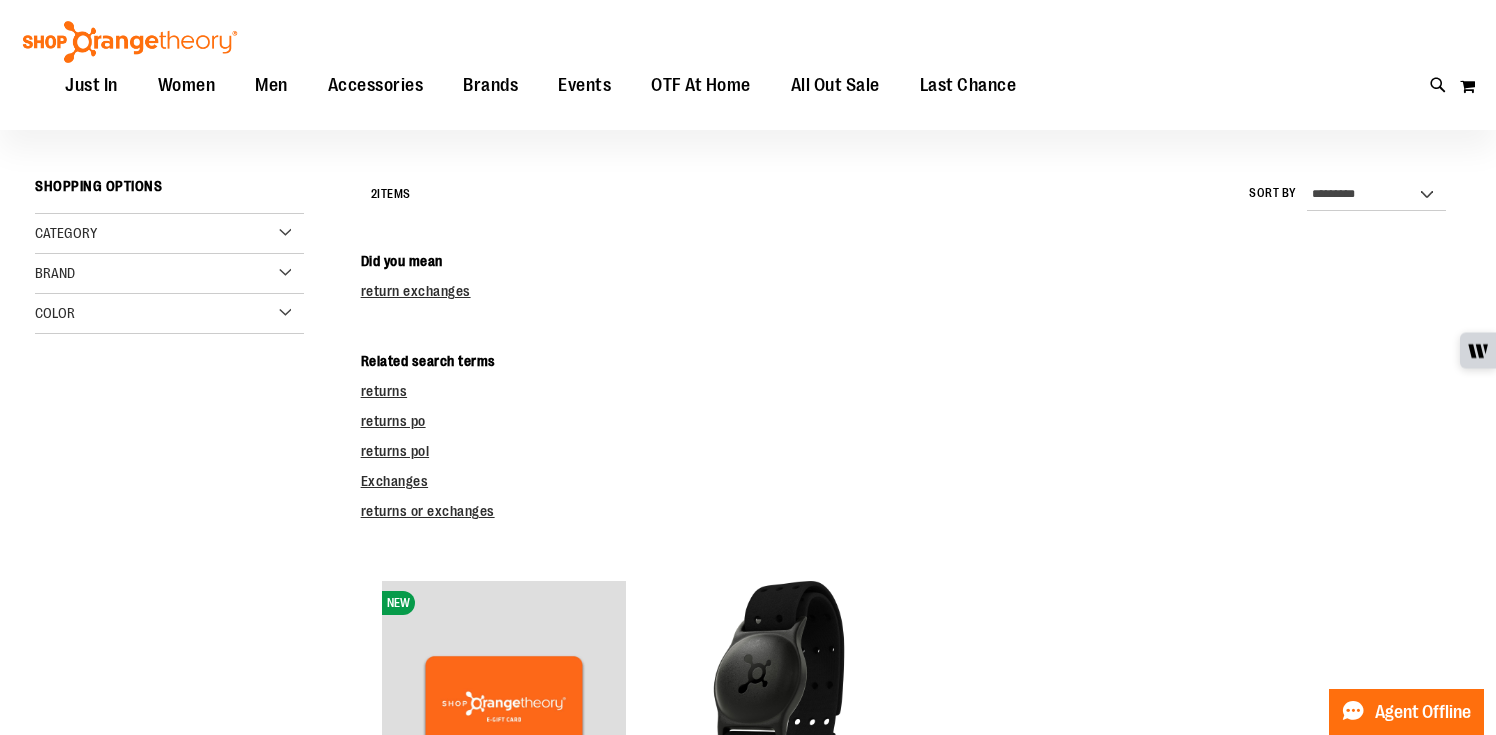 scroll, scrollTop: 142, scrollLeft: 0, axis: vertical 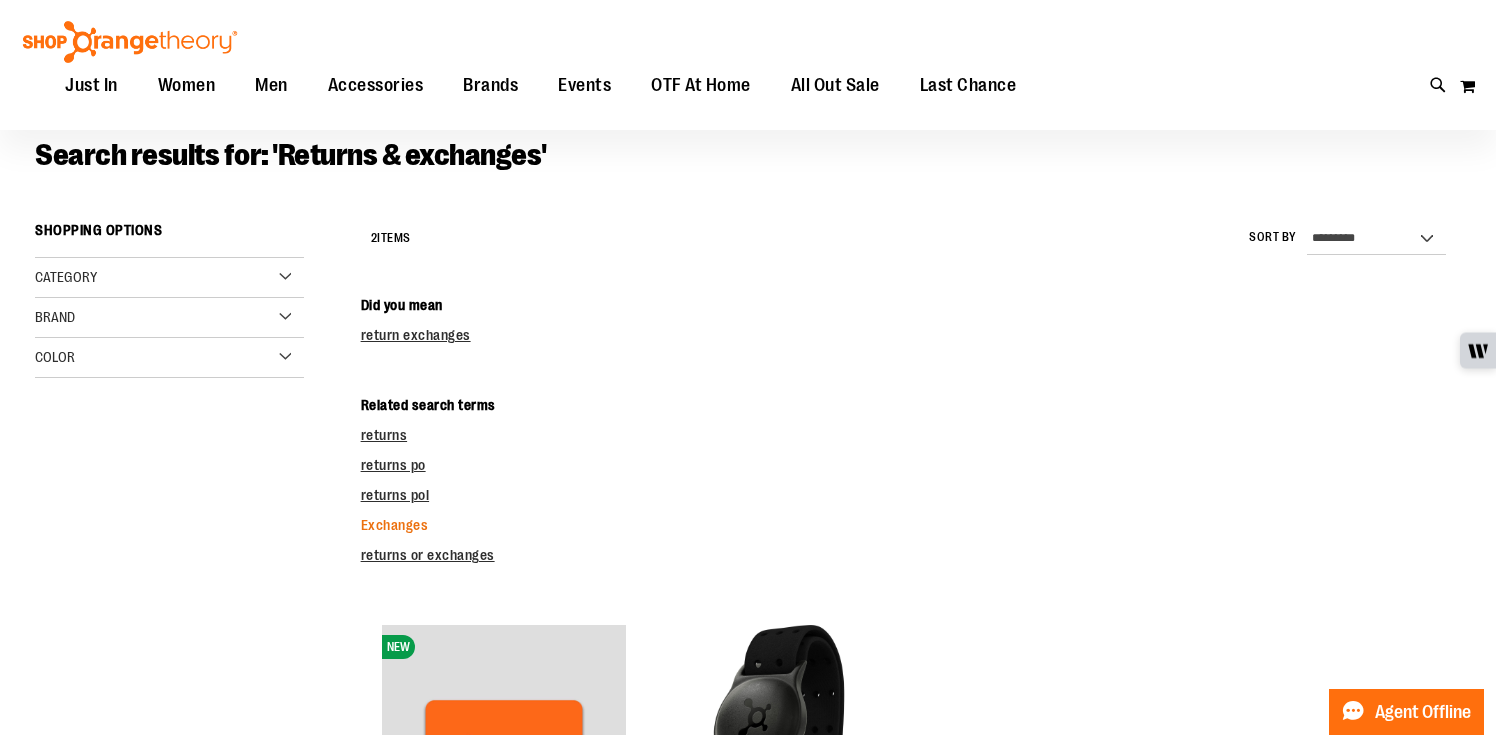 click on "Exchanges" at bounding box center [395, 525] 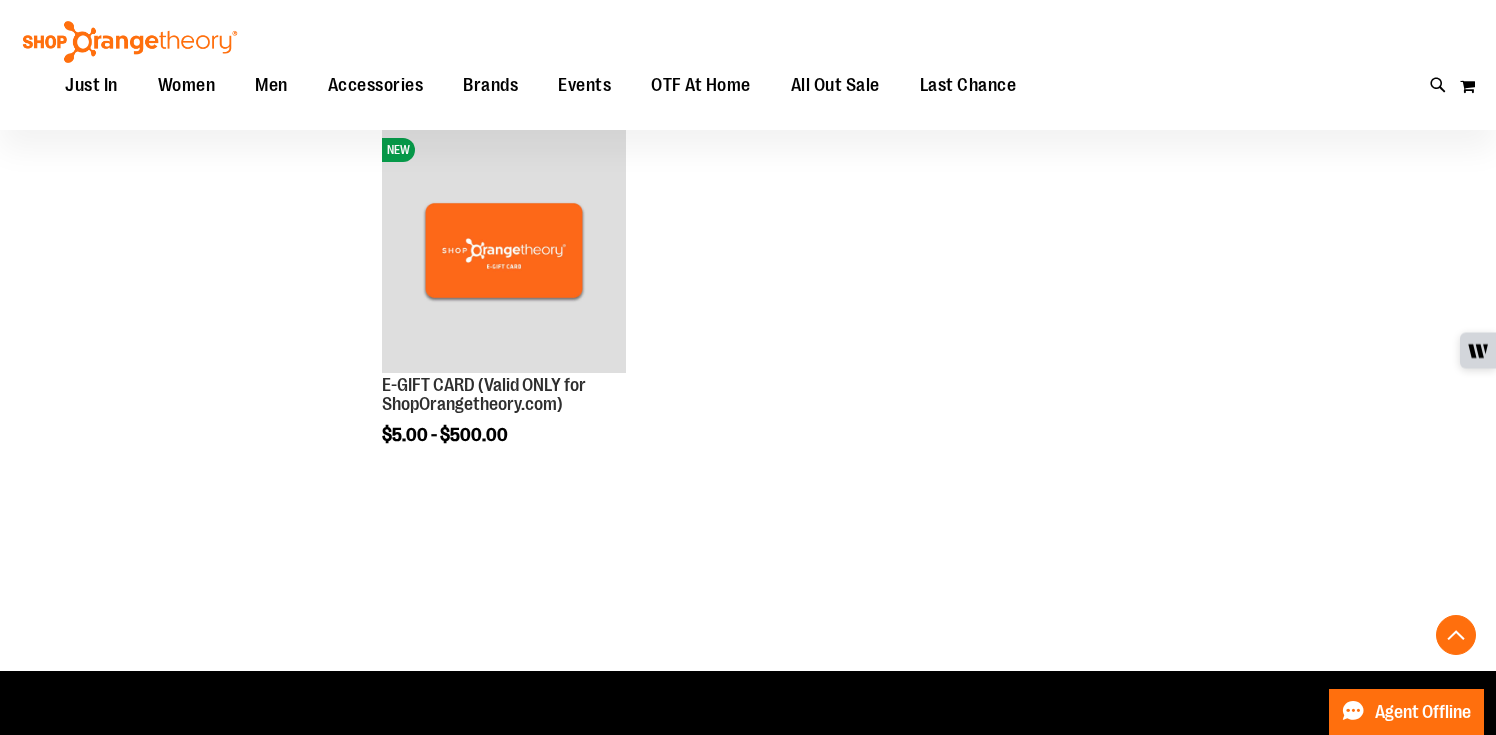 scroll, scrollTop: 0, scrollLeft: 0, axis: both 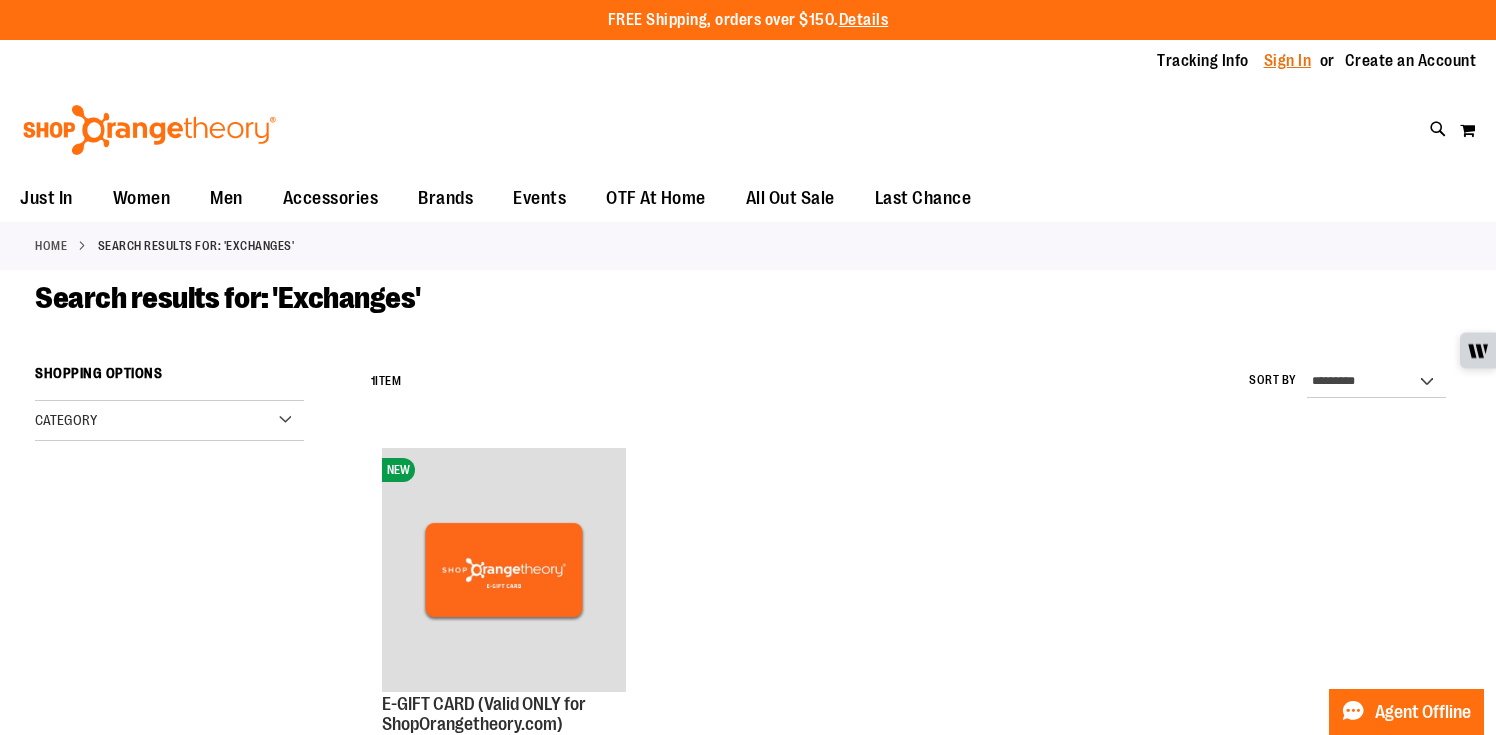 click on "Sign In" at bounding box center (1288, 61) 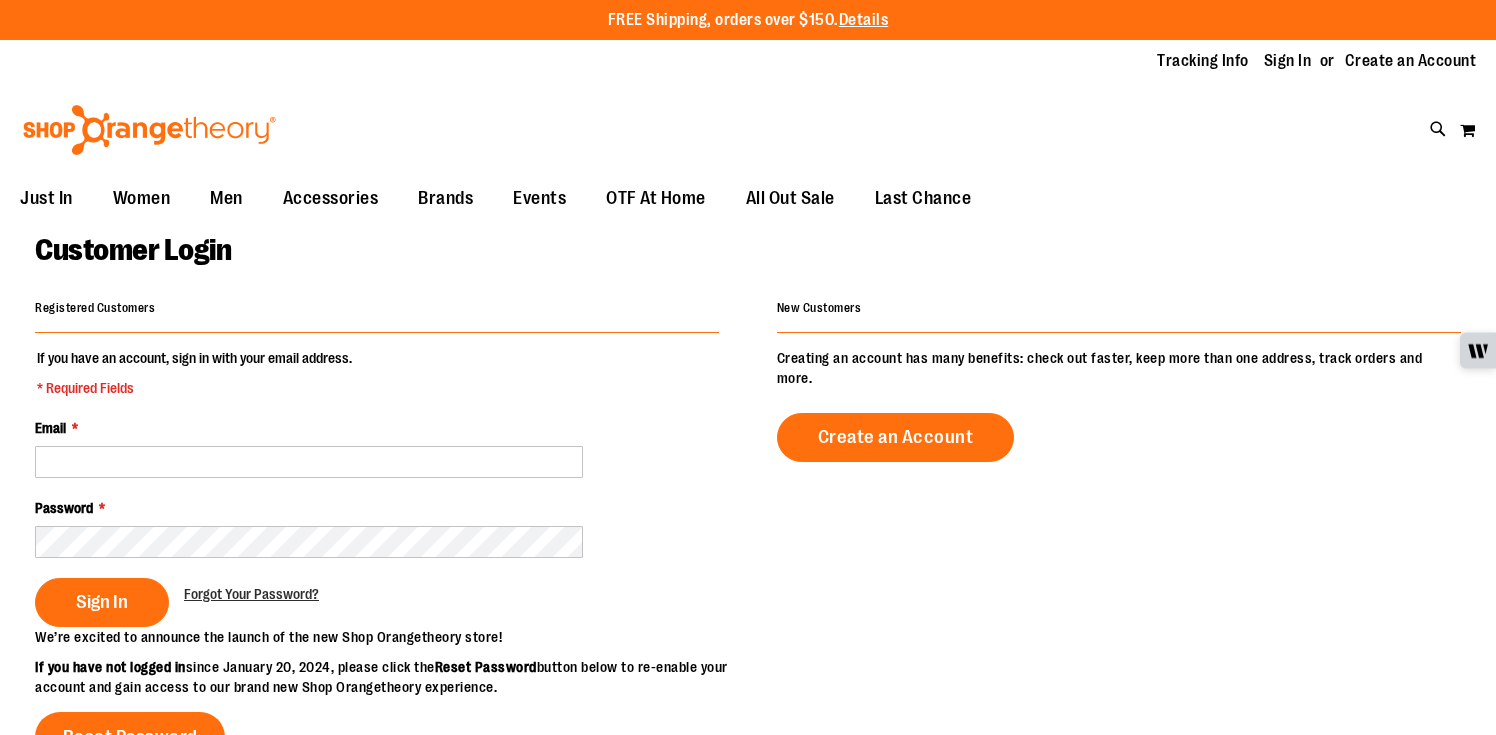 scroll, scrollTop: 0, scrollLeft: 0, axis: both 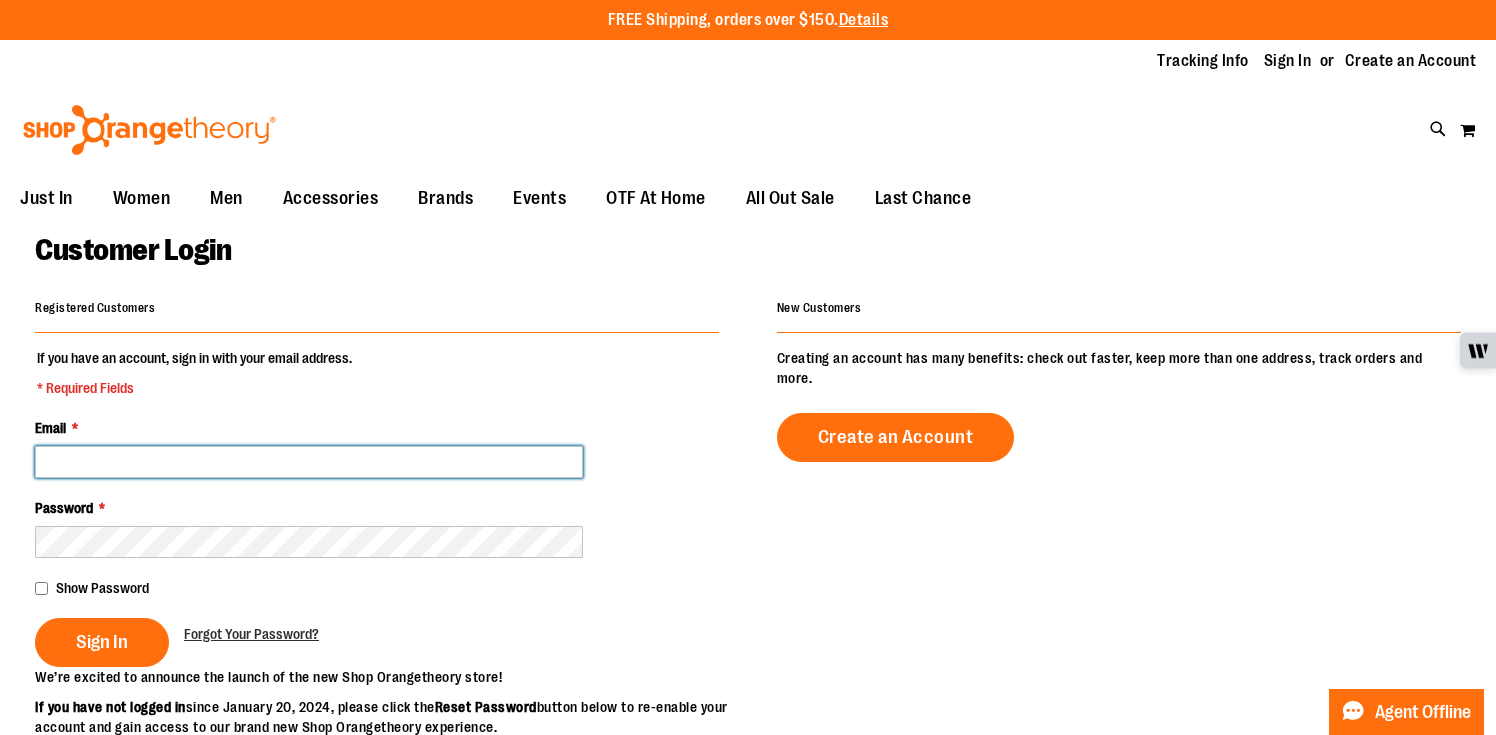 click on "Email *" at bounding box center (309, 462) 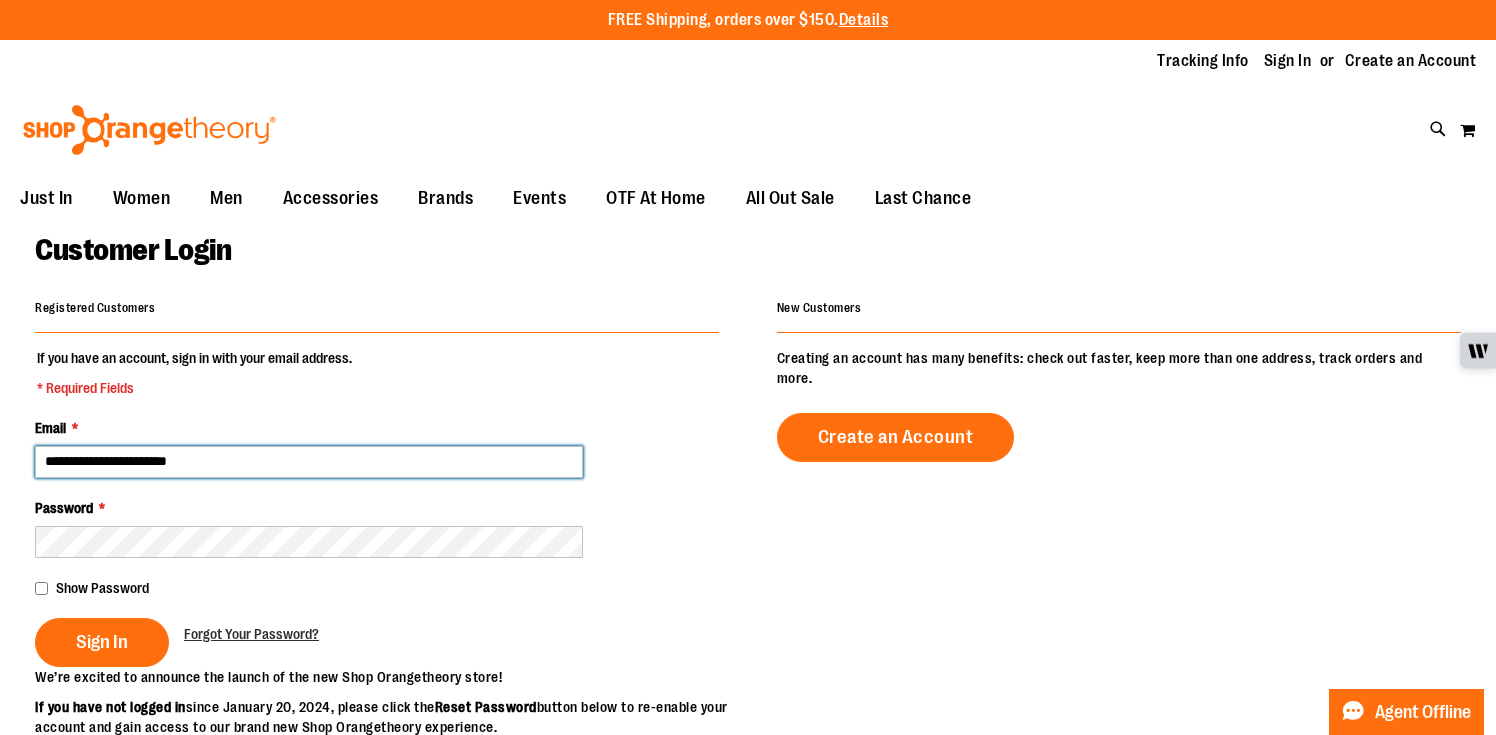 type on "**********" 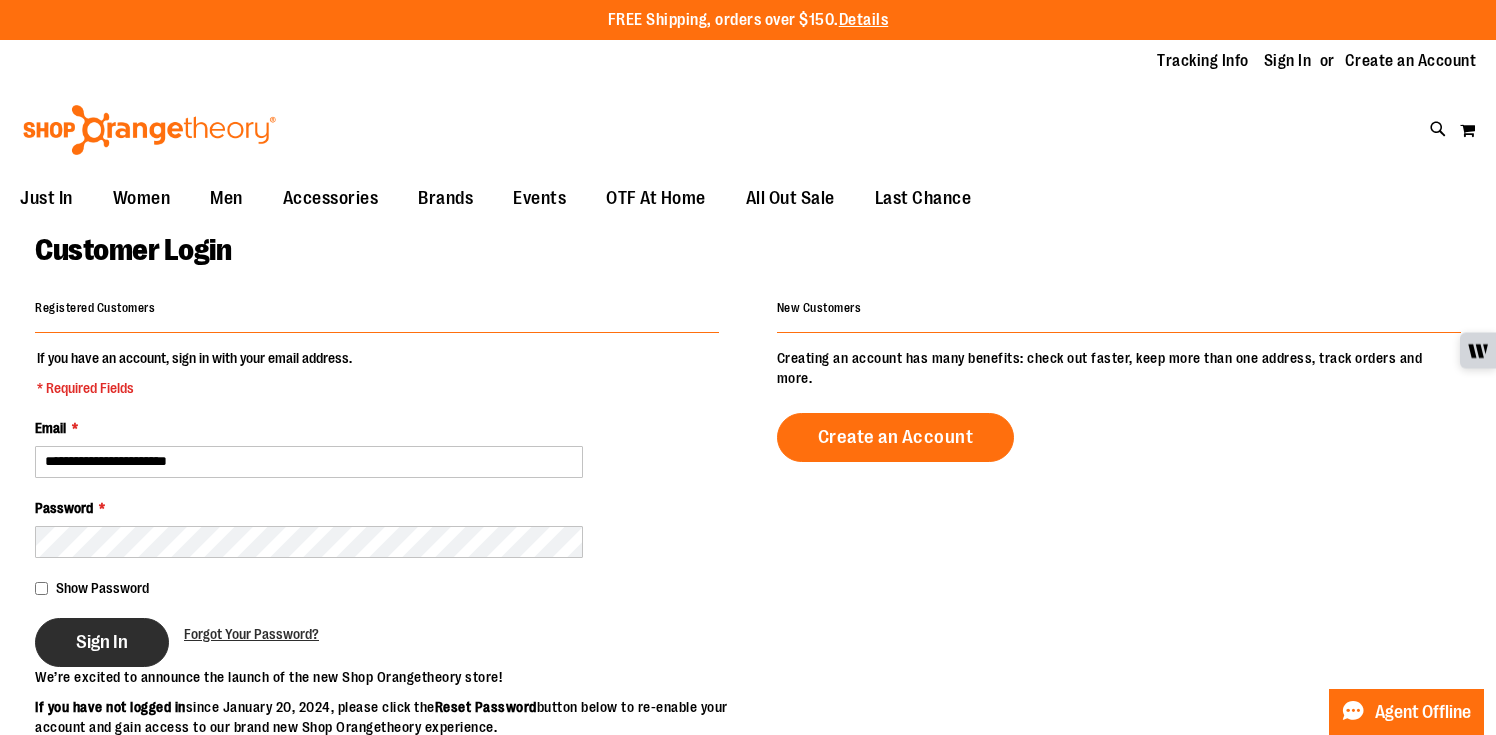 click on "Sign In" at bounding box center (102, 642) 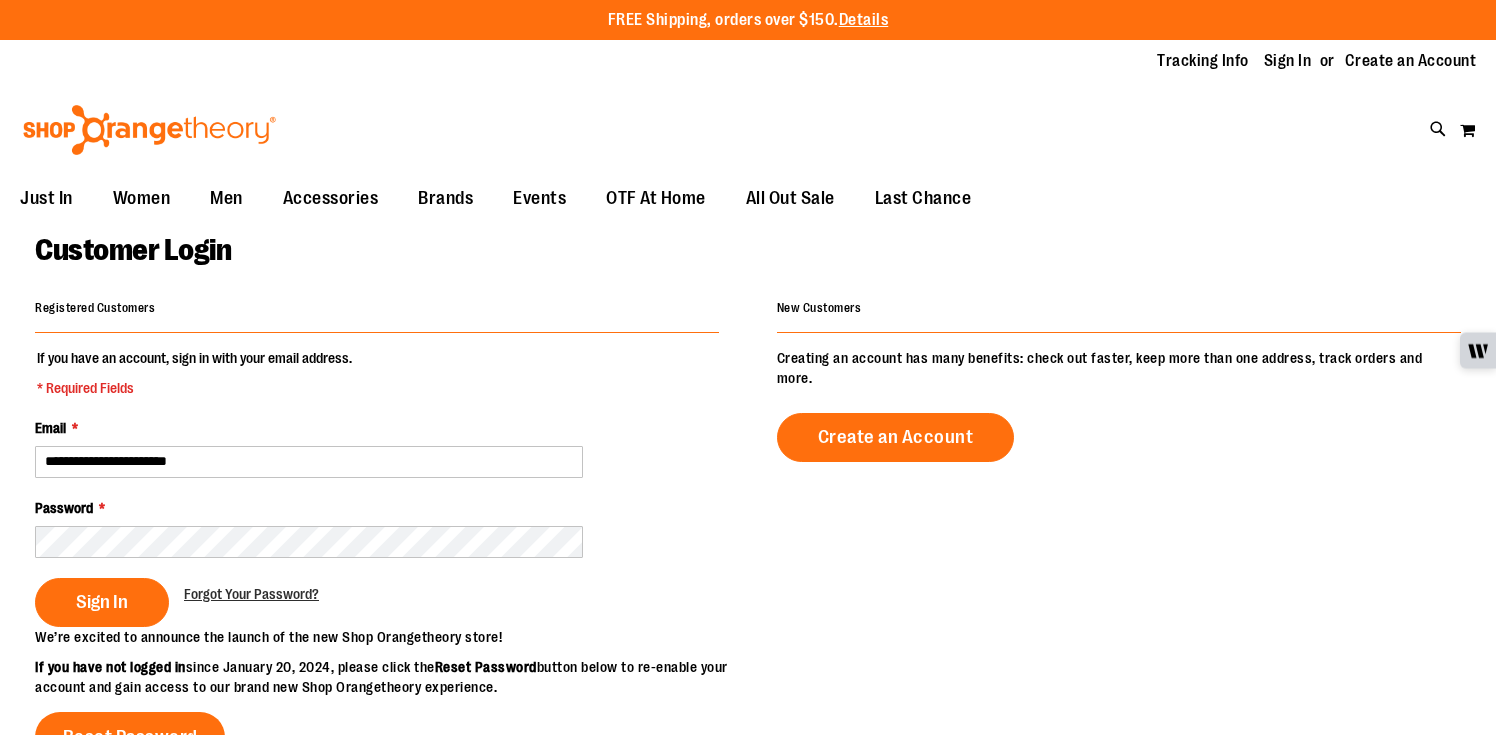 scroll, scrollTop: 0, scrollLeft: 0, axis: both 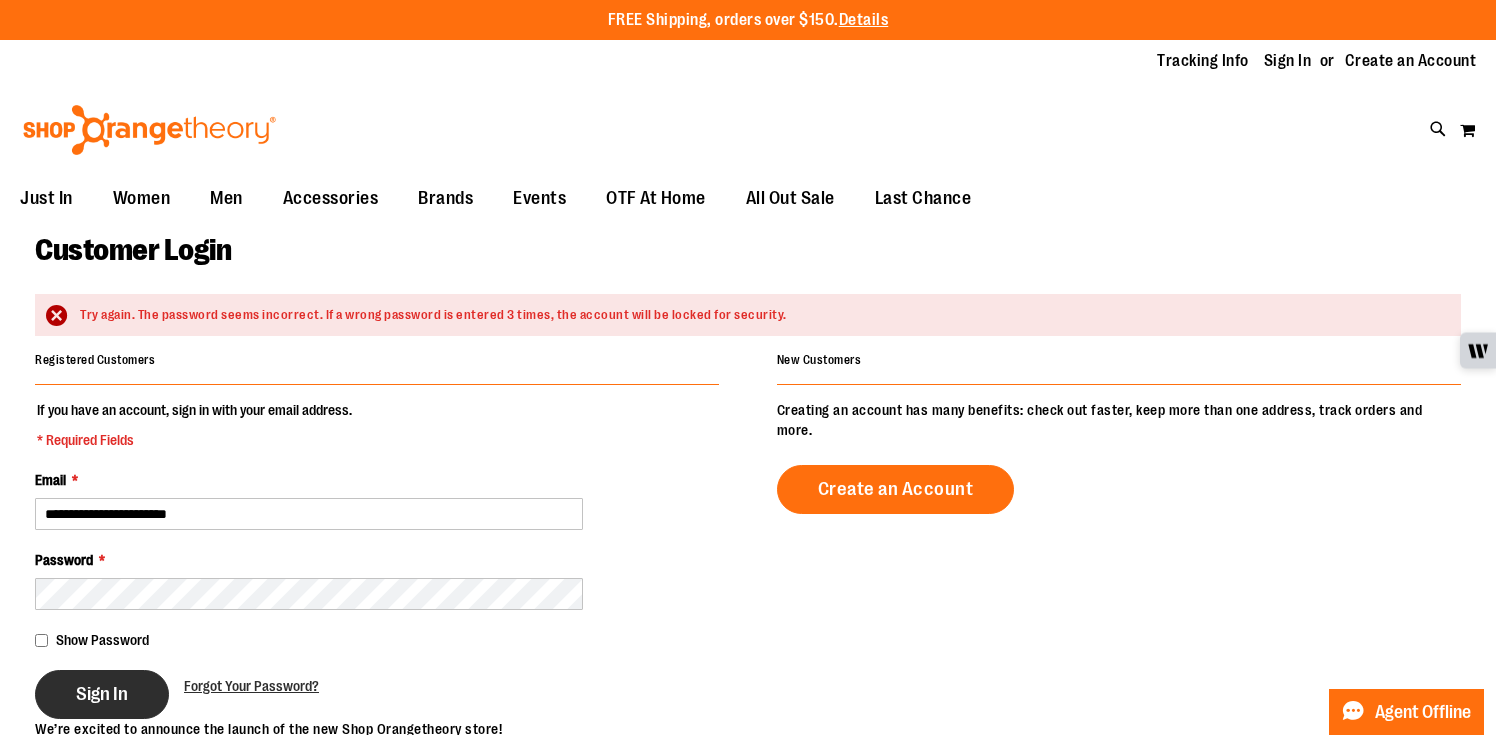 click on "Sign In" at bounding box center [102, 694] 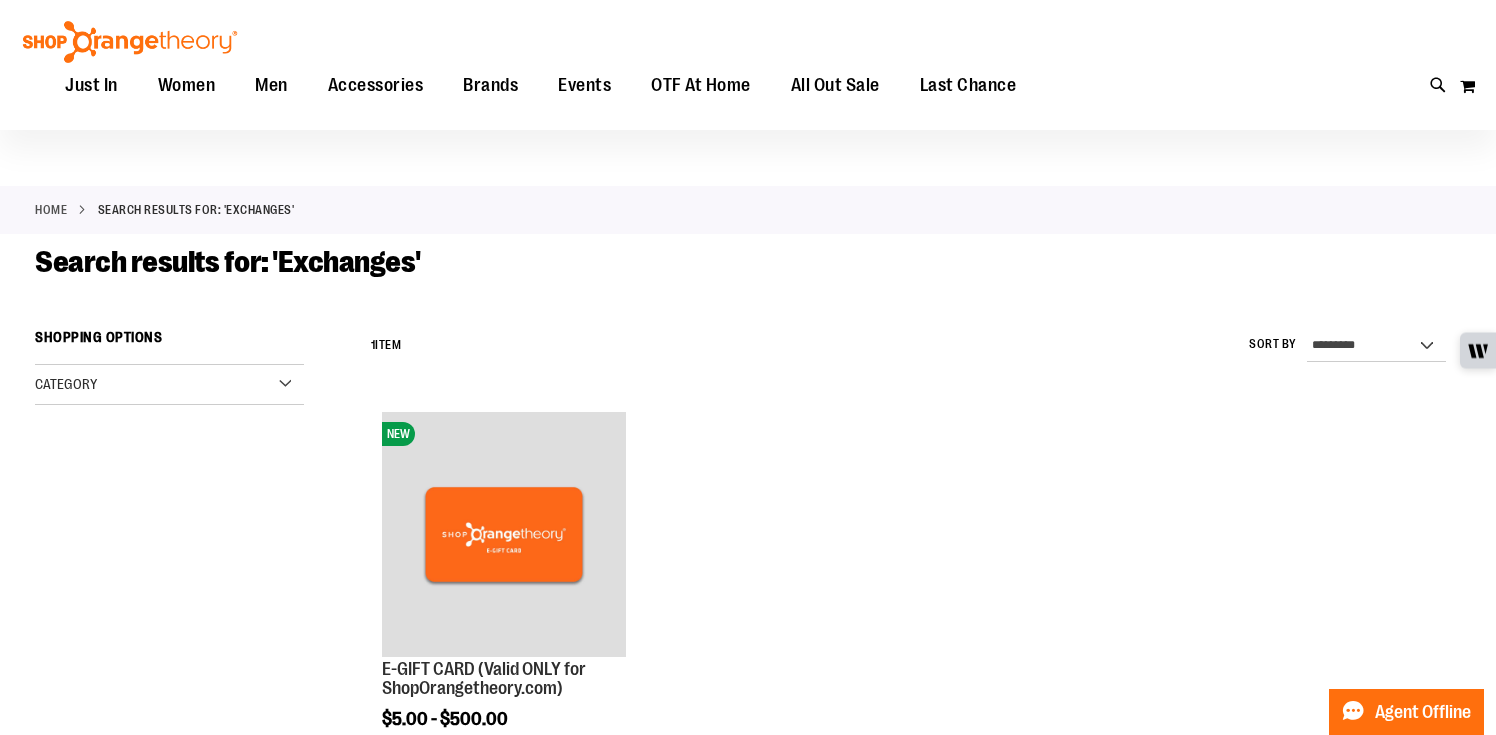 scroll, scrollTop: 0, scrollLeft: 0, axis: both 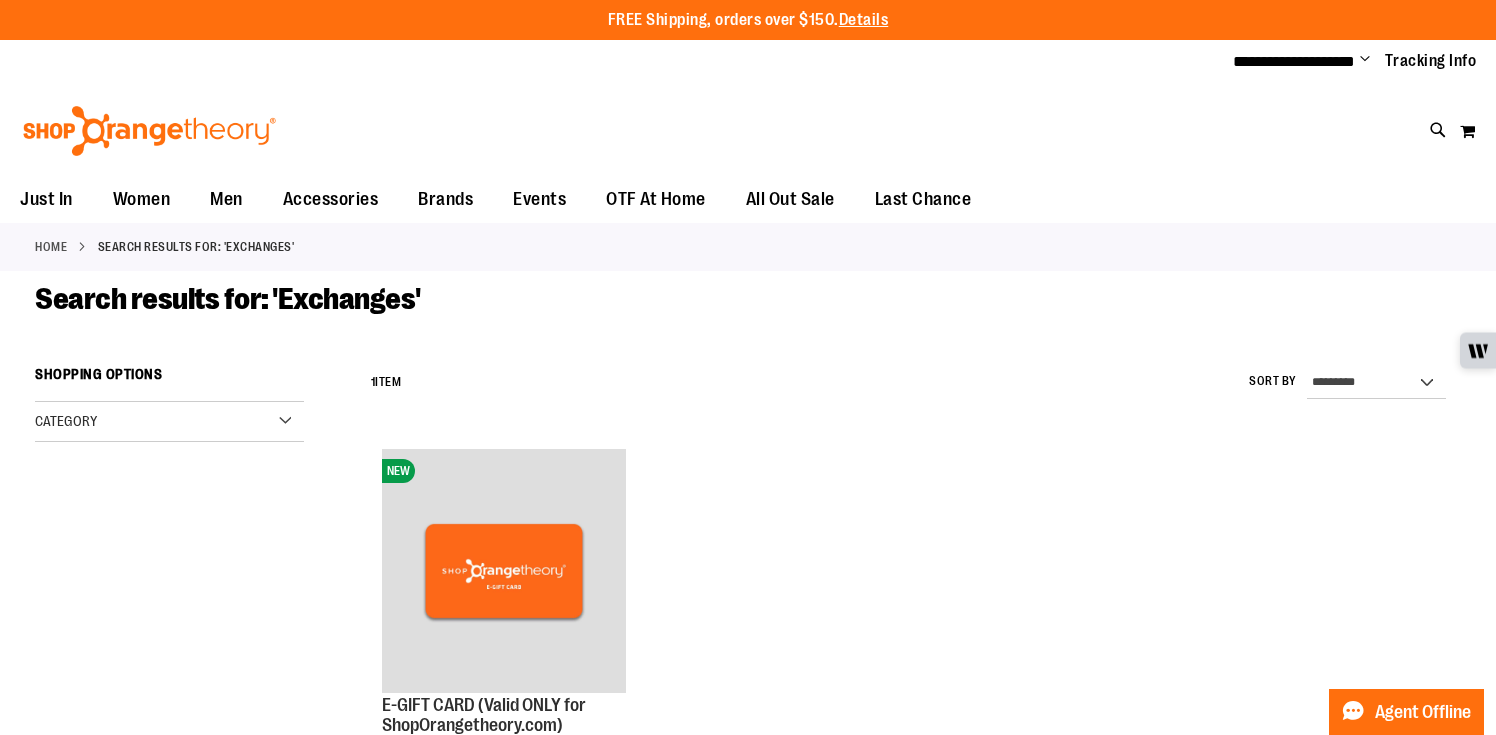 click on "Change" at bounding box center (1365, 60) 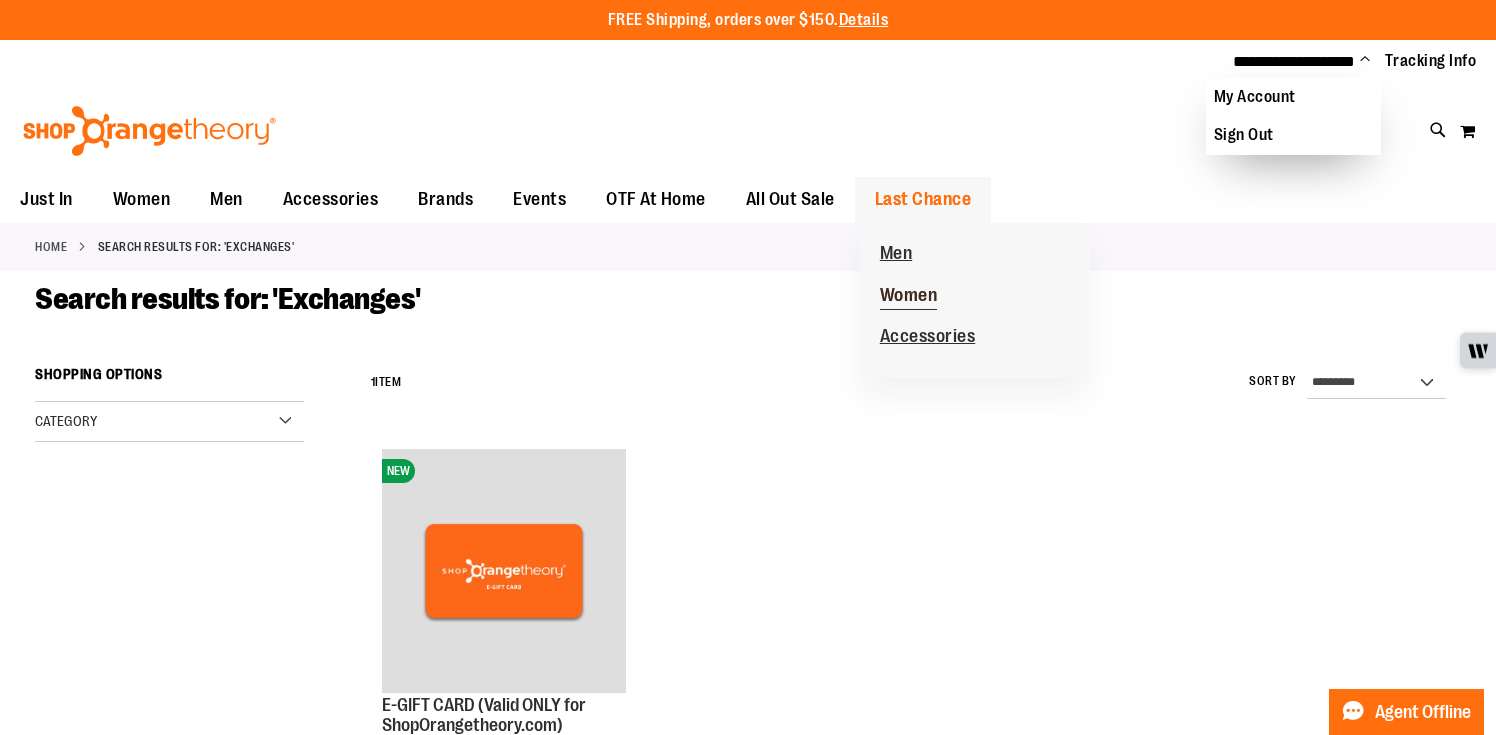 click on "Women" at bounding box center [909, 297] 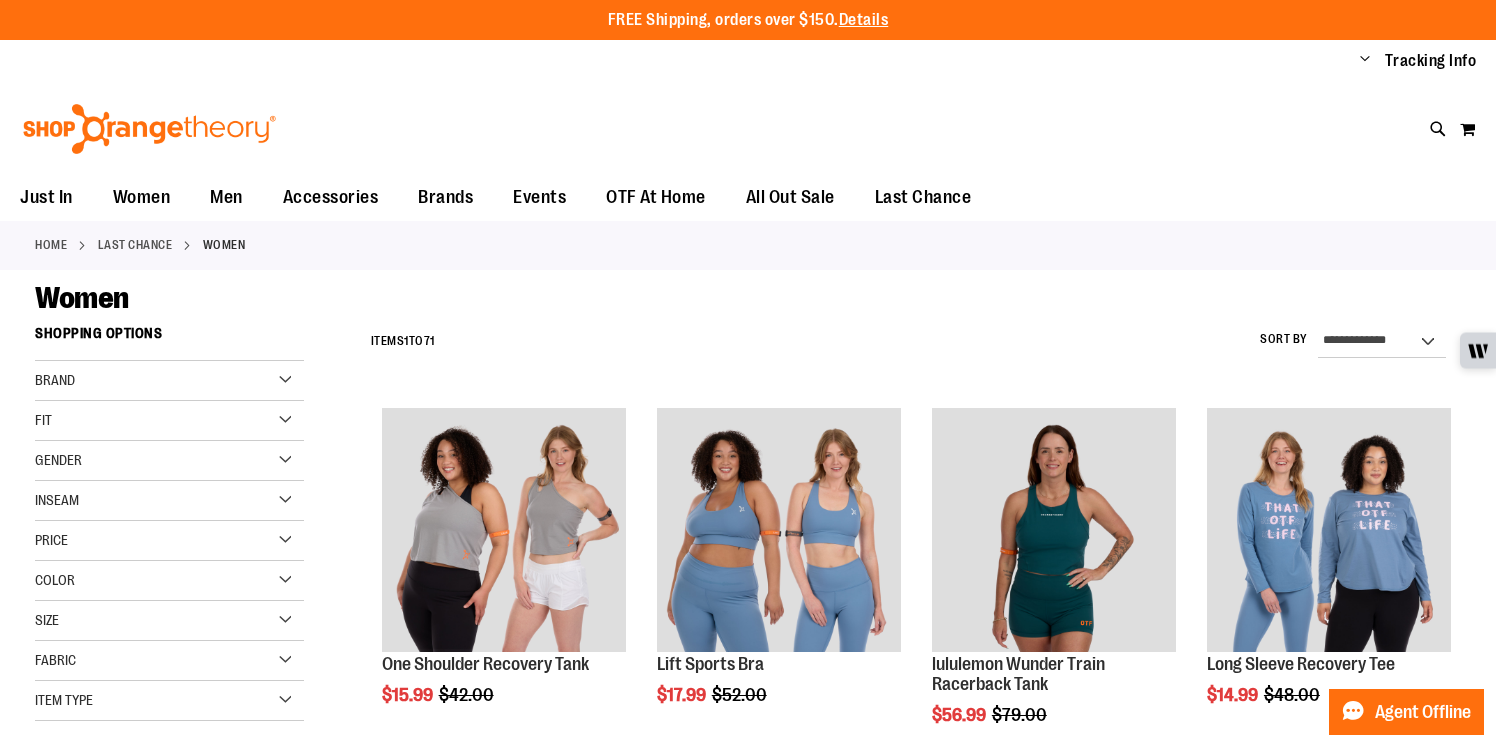 scroll, scrollTop: 0, scrollLeft: 0, axis: both 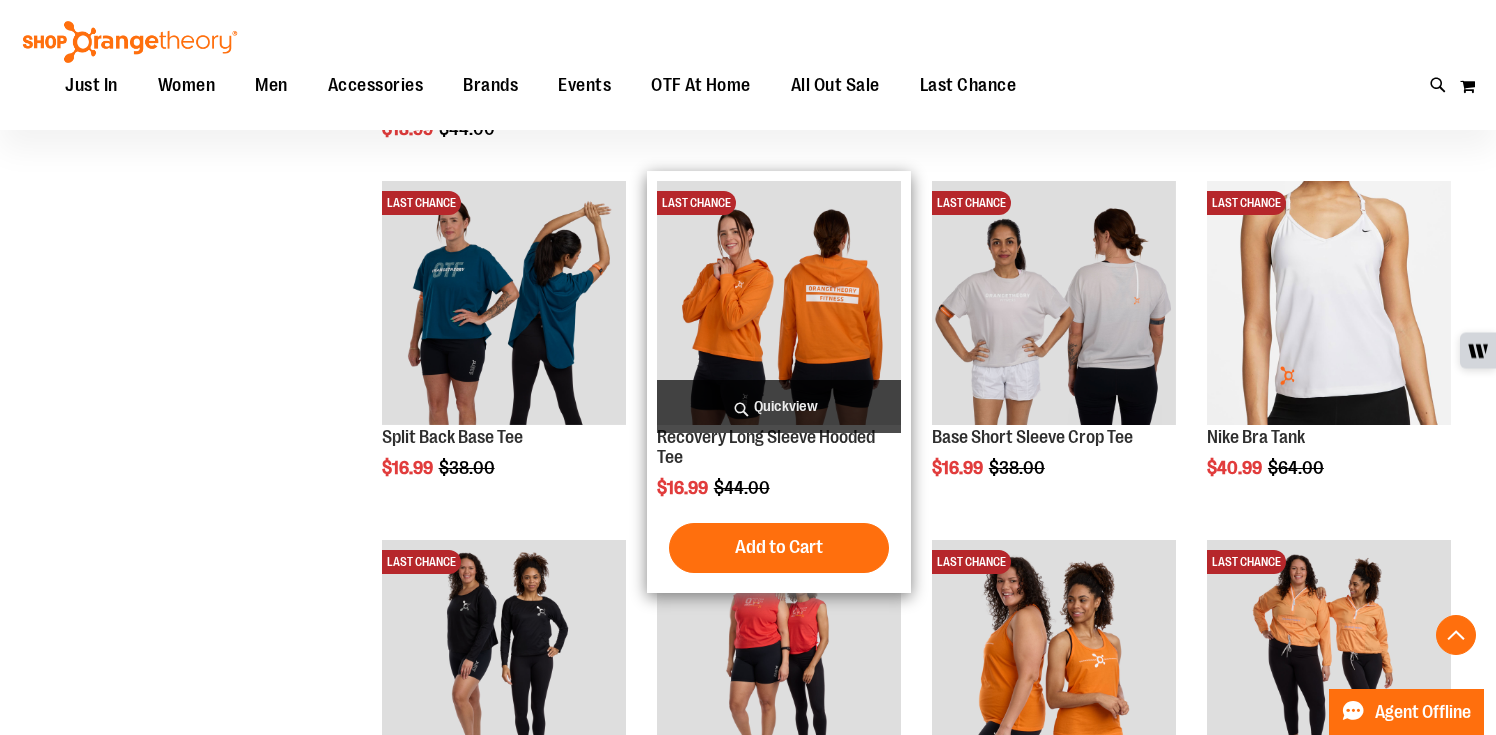 click on "Quickview" at bounding box center [779, 406] 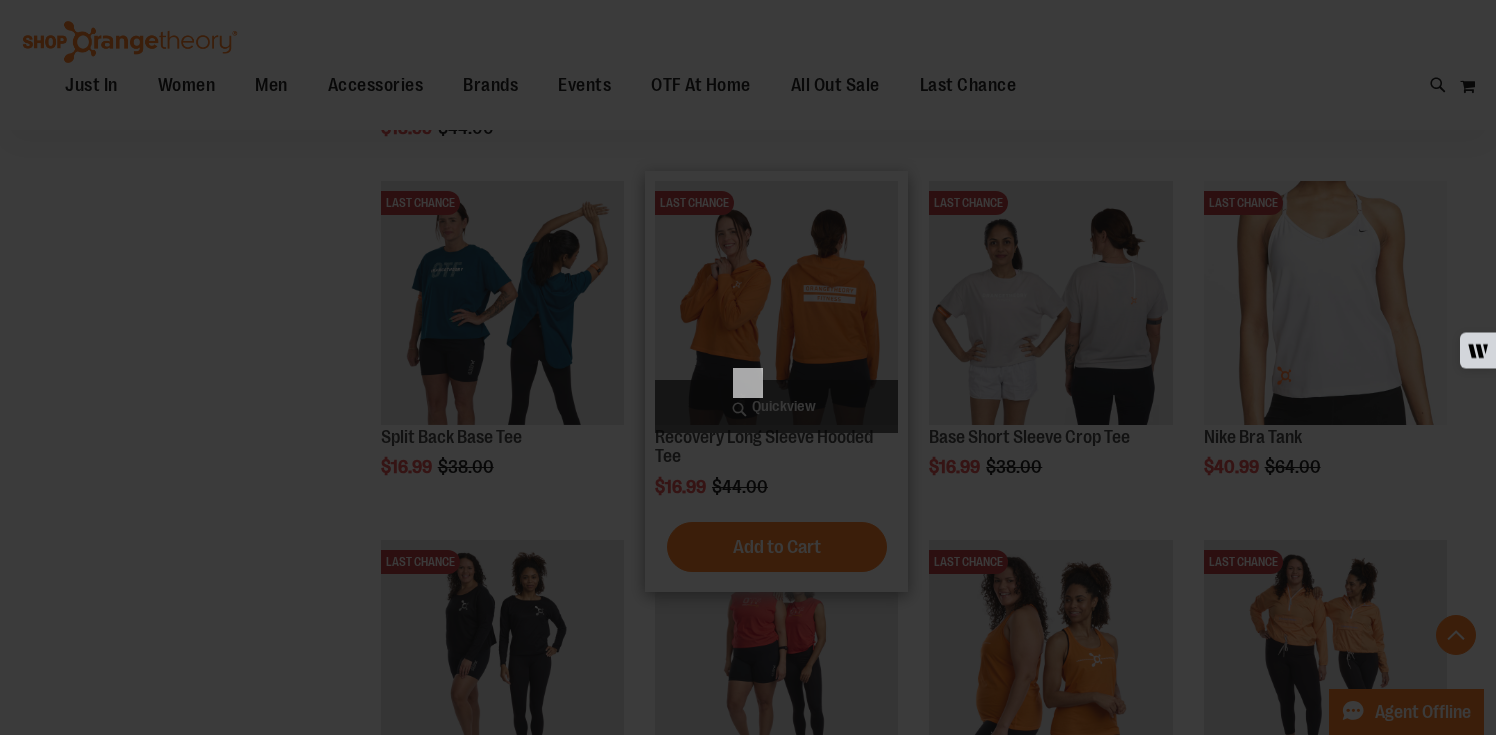 scroll, scrollTop: 0, scrollLeft: 0, axis: both 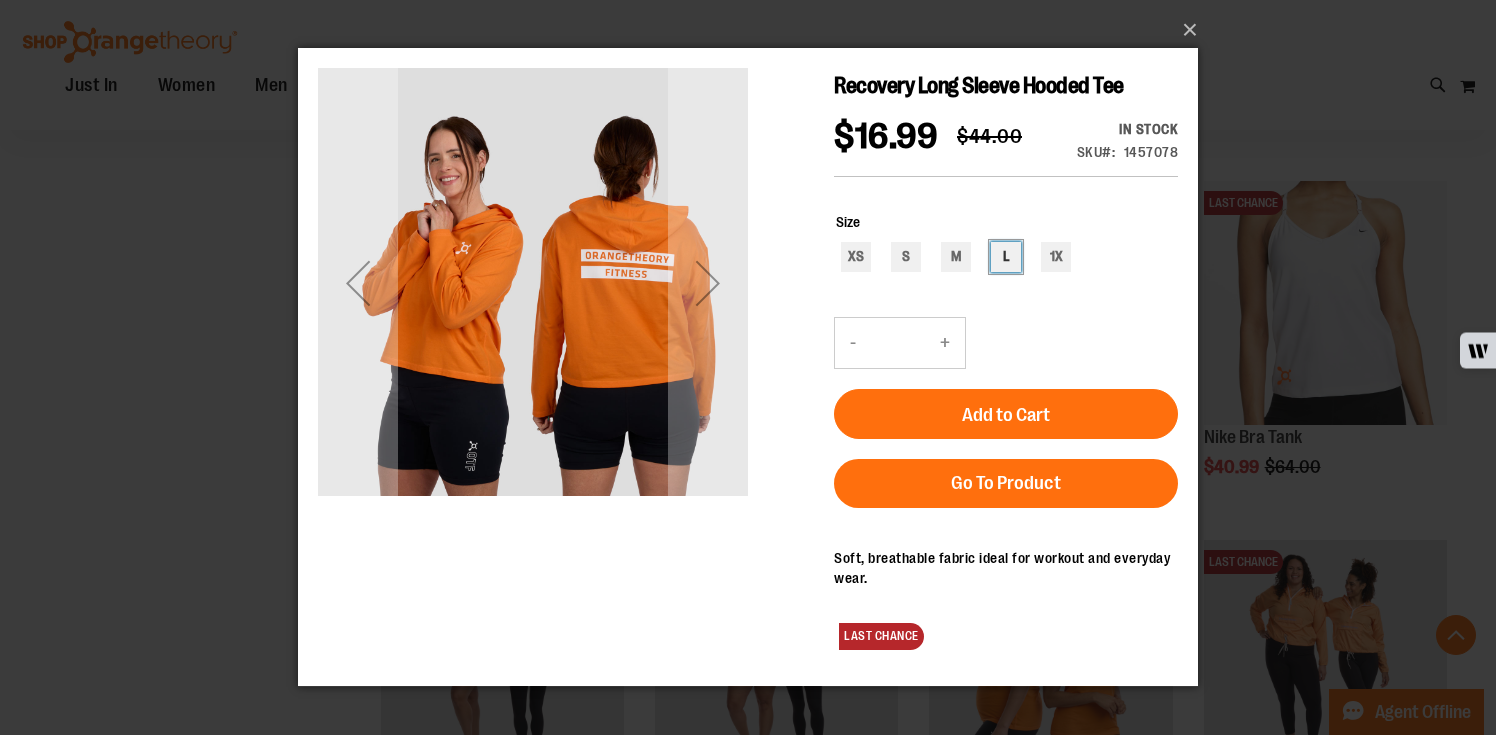 click on "L" at bounding box center (1006, 257) 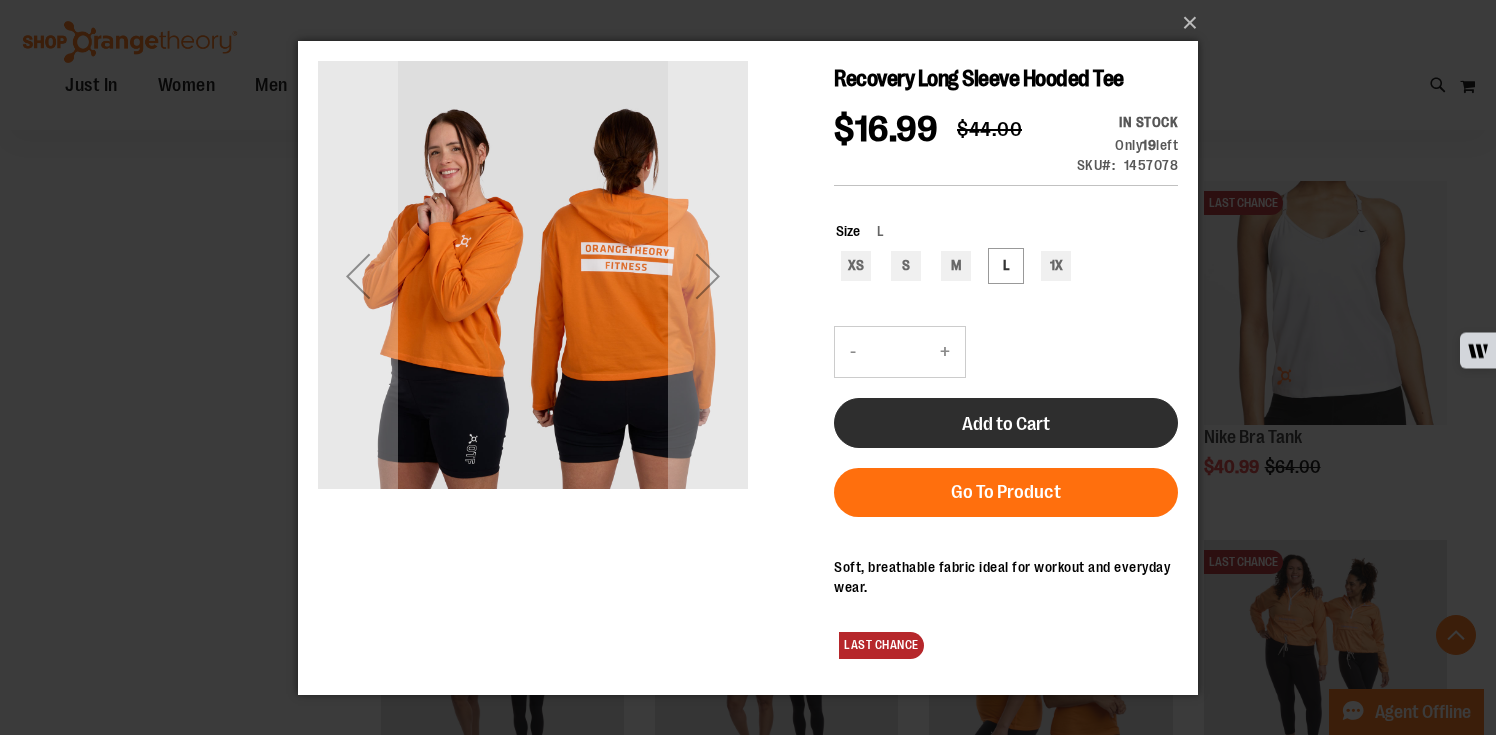 click on "Add to Cart" at bounding box center [1006, 422] 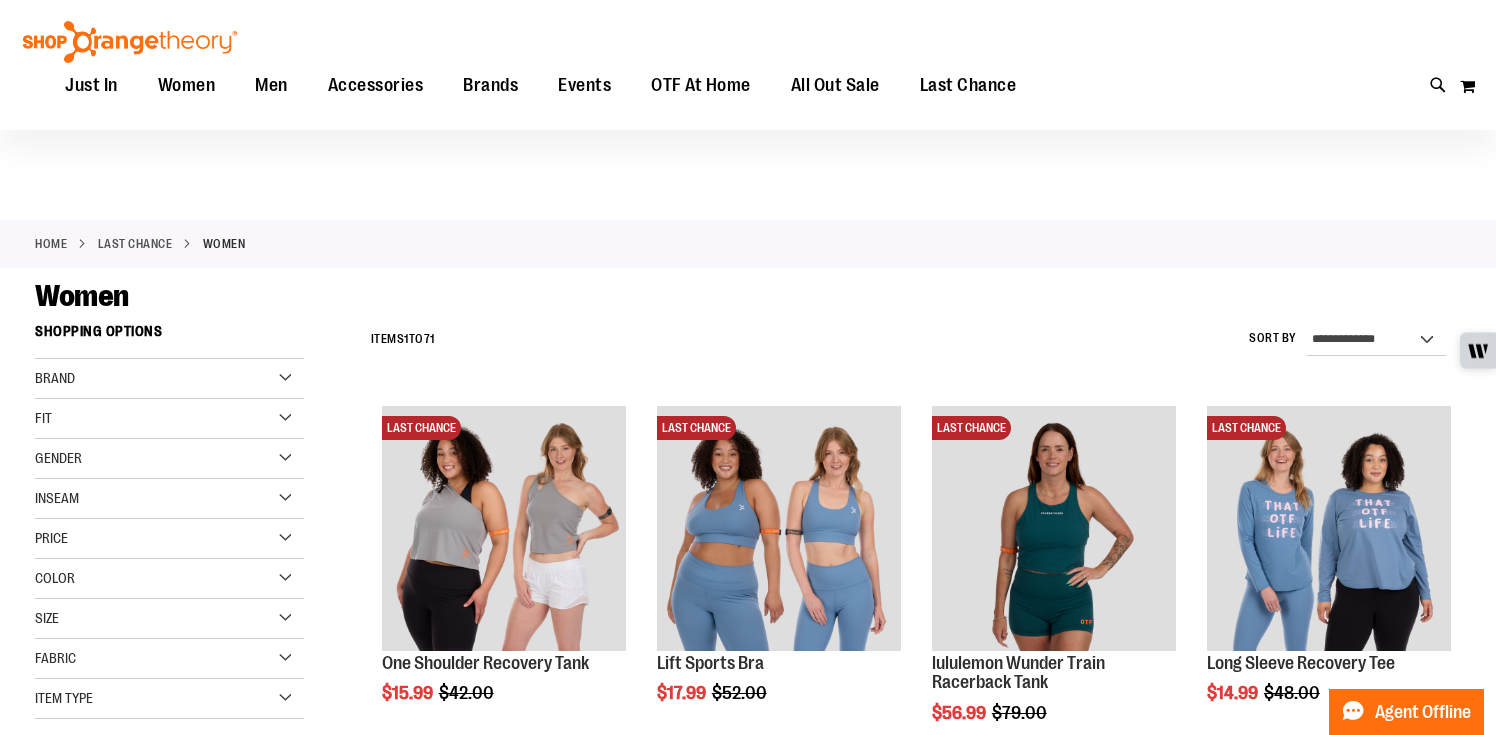 scroll, scrollTop: 0, scrollLeft: 0, axis: both 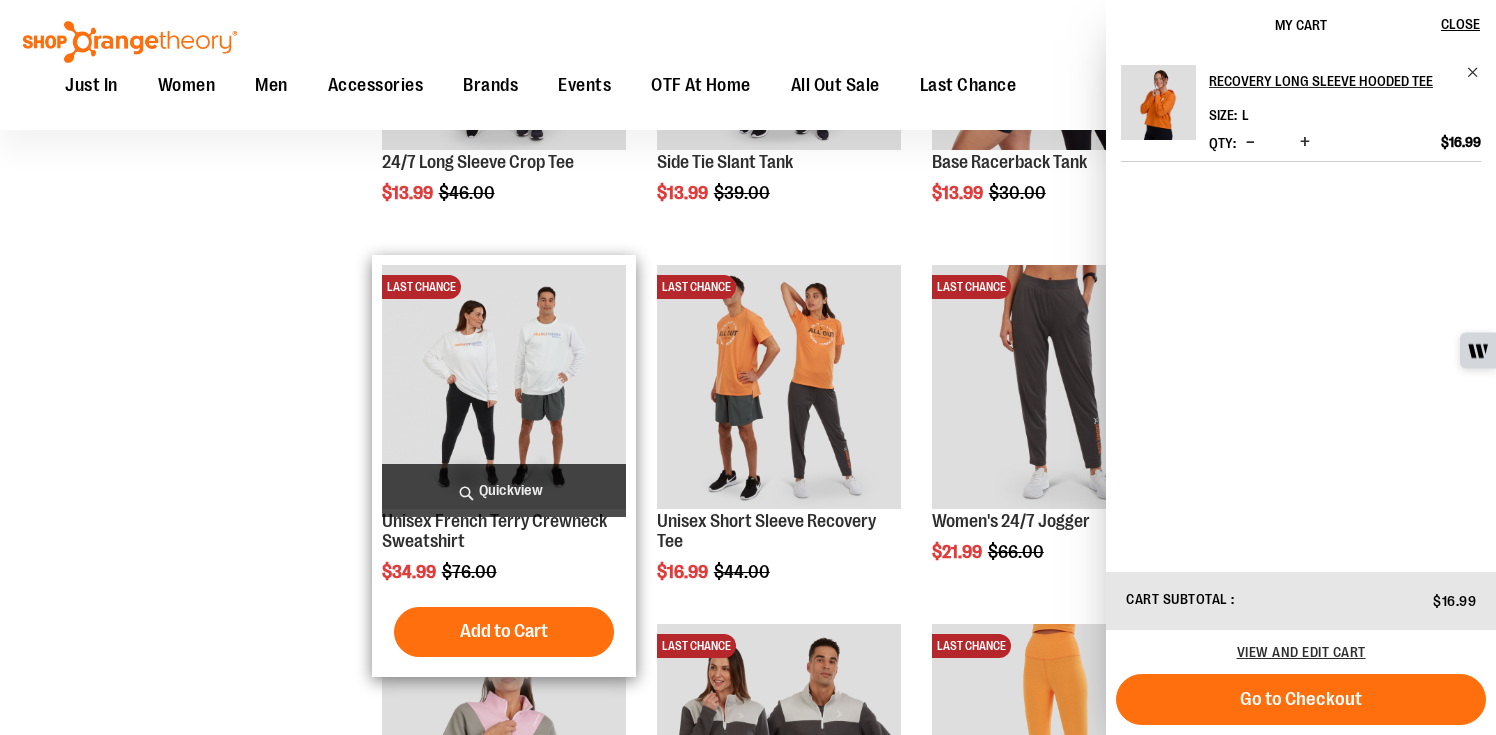 click at bounding box center [504, 387] 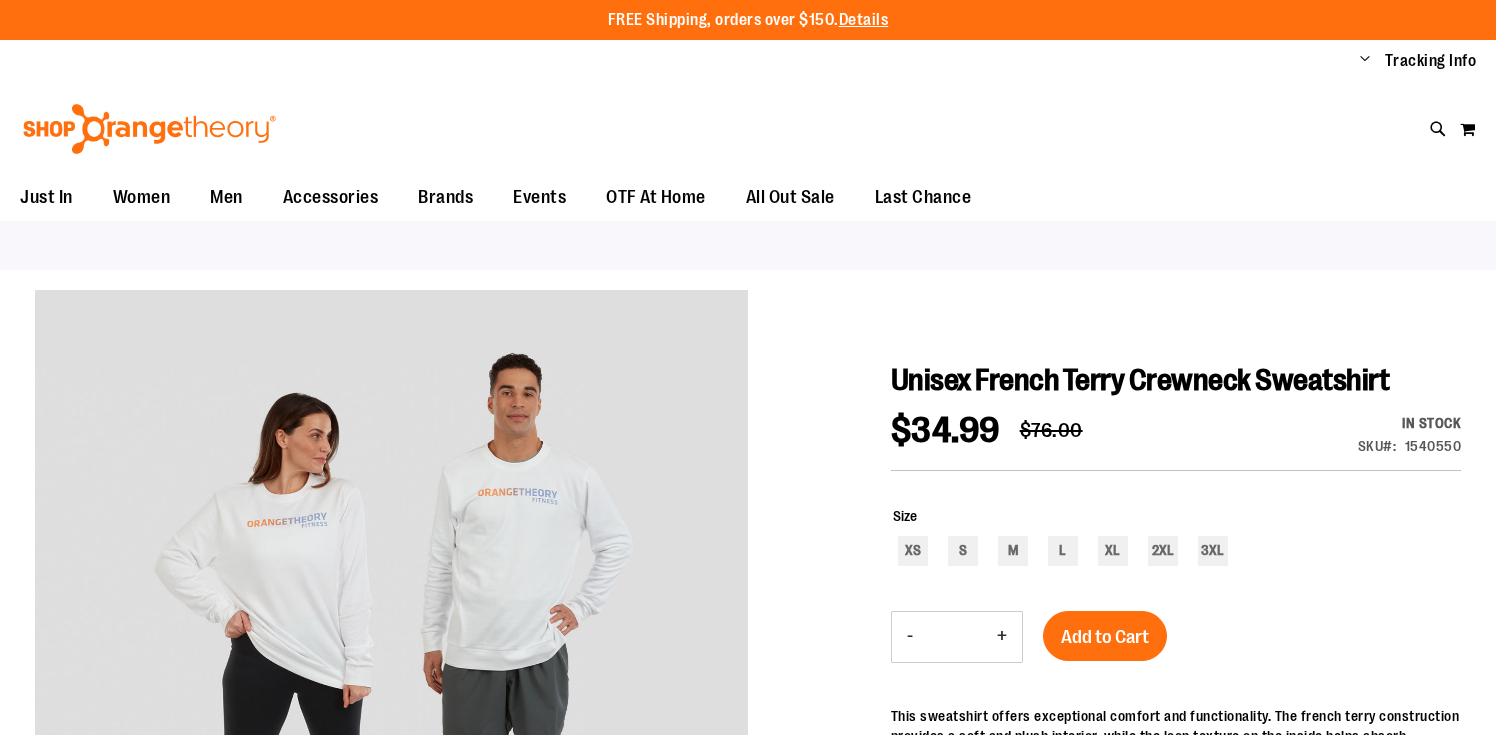 scroll, scrollTop: 0, scrollLeft: 0, axis: both 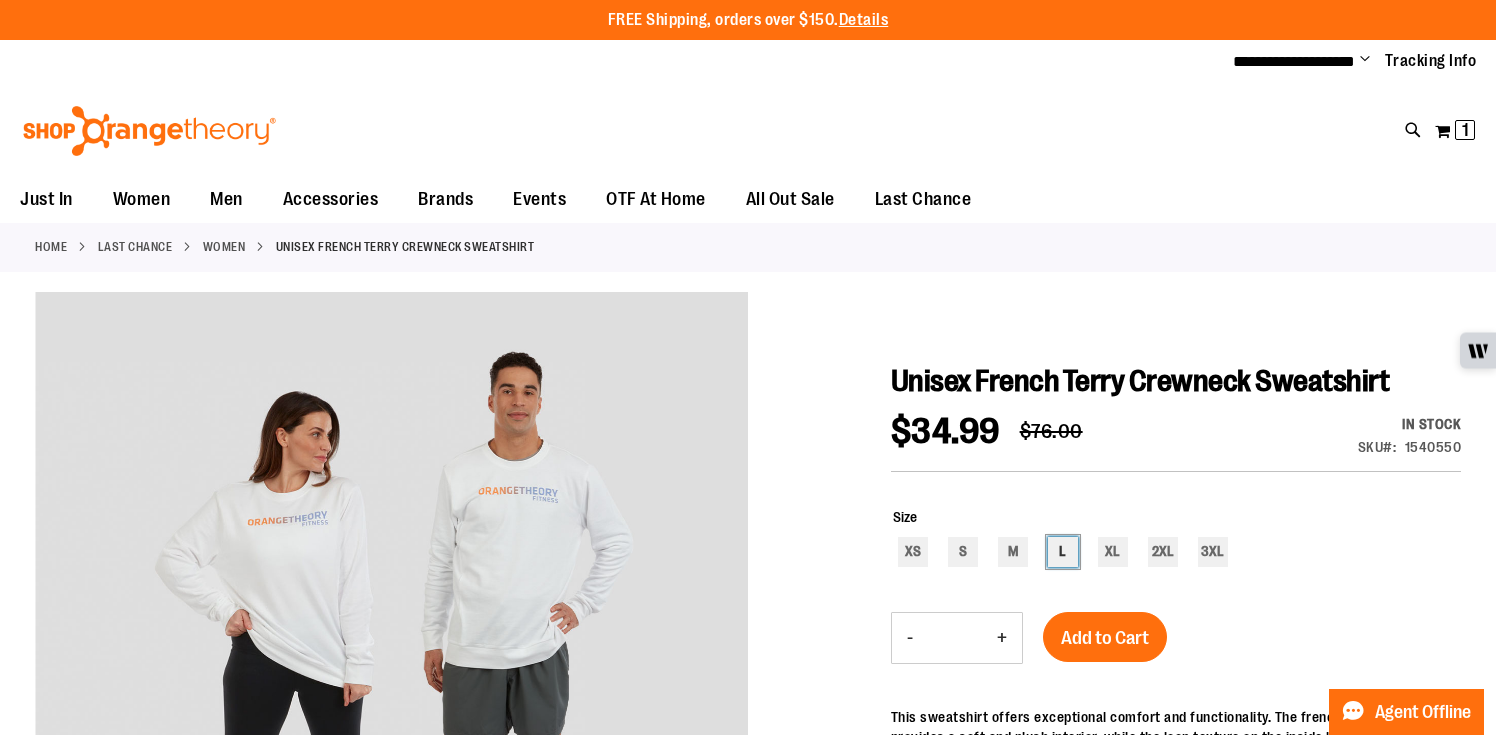 click on "L" at bounding box center (1063, 552) 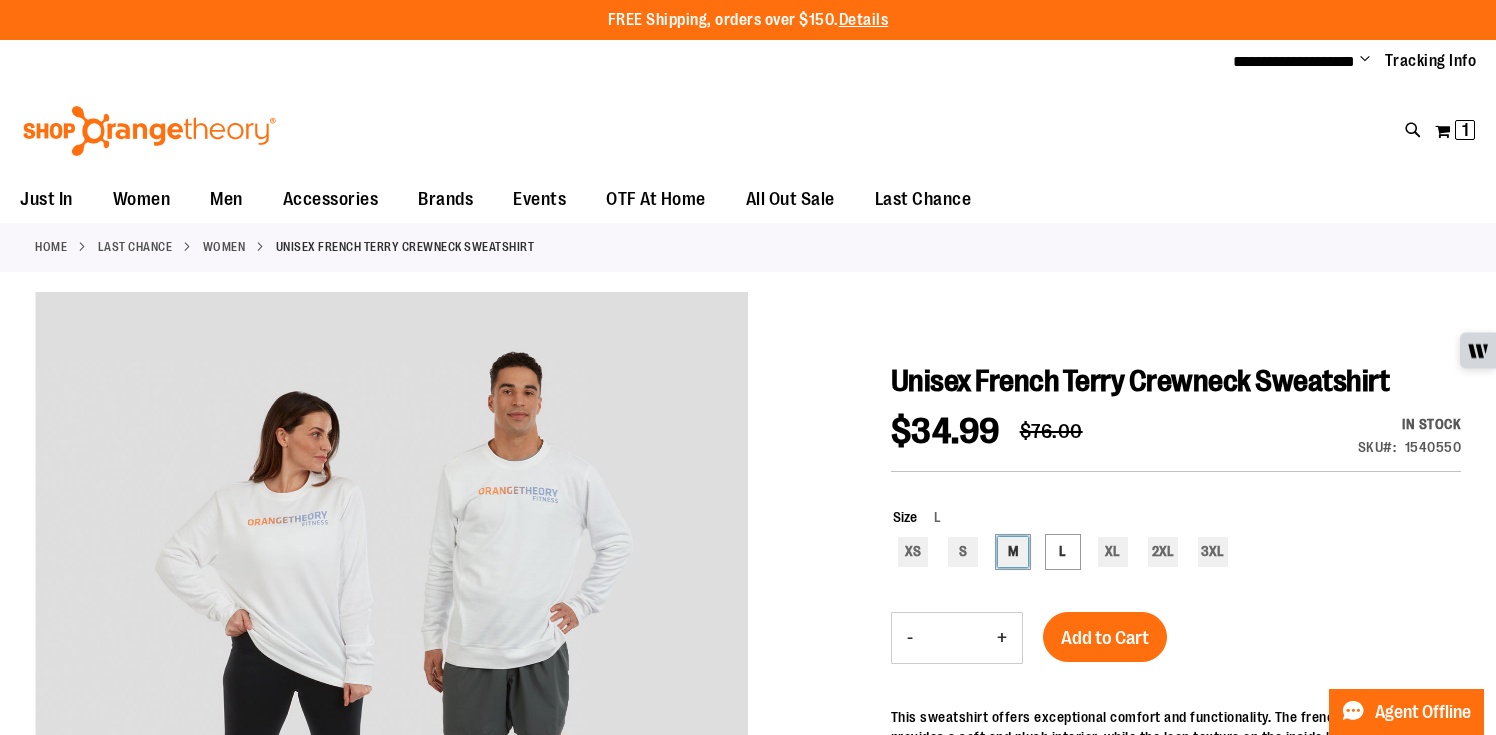 click on "M" at bounding box center (1013, 552) 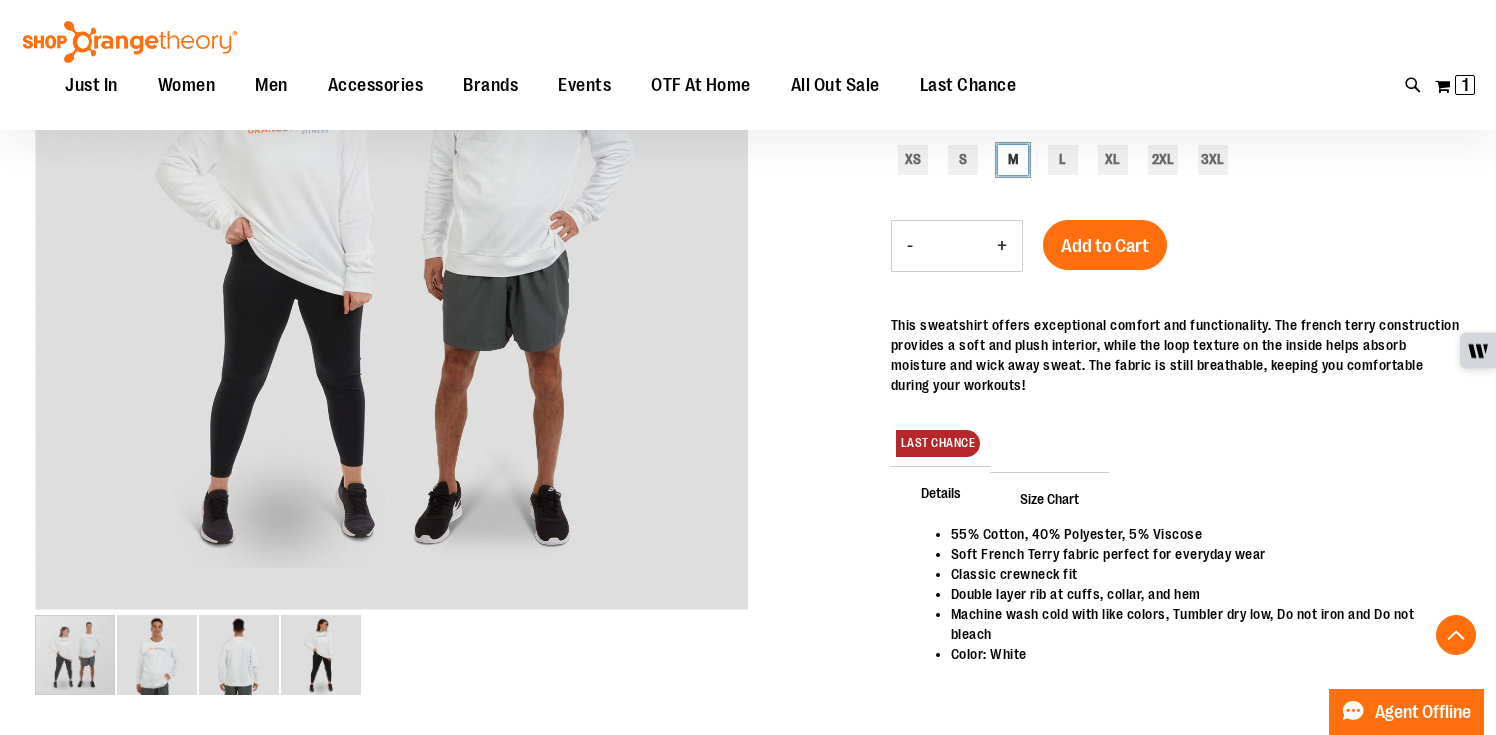 scroll, scrollTop: 397, scrollLeft: 0, axis: vertical 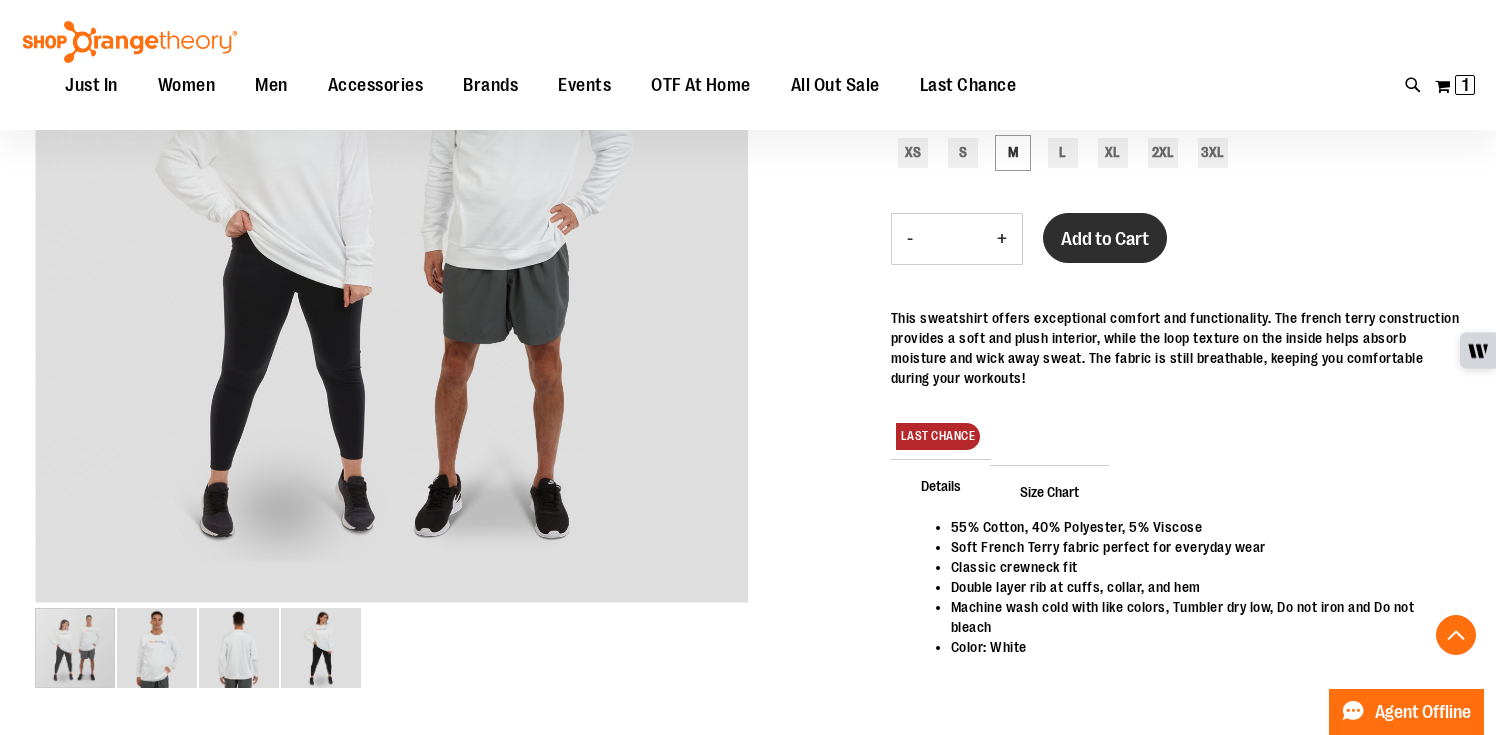 click on "Add to Cart" at bounding box center [1105, 239] 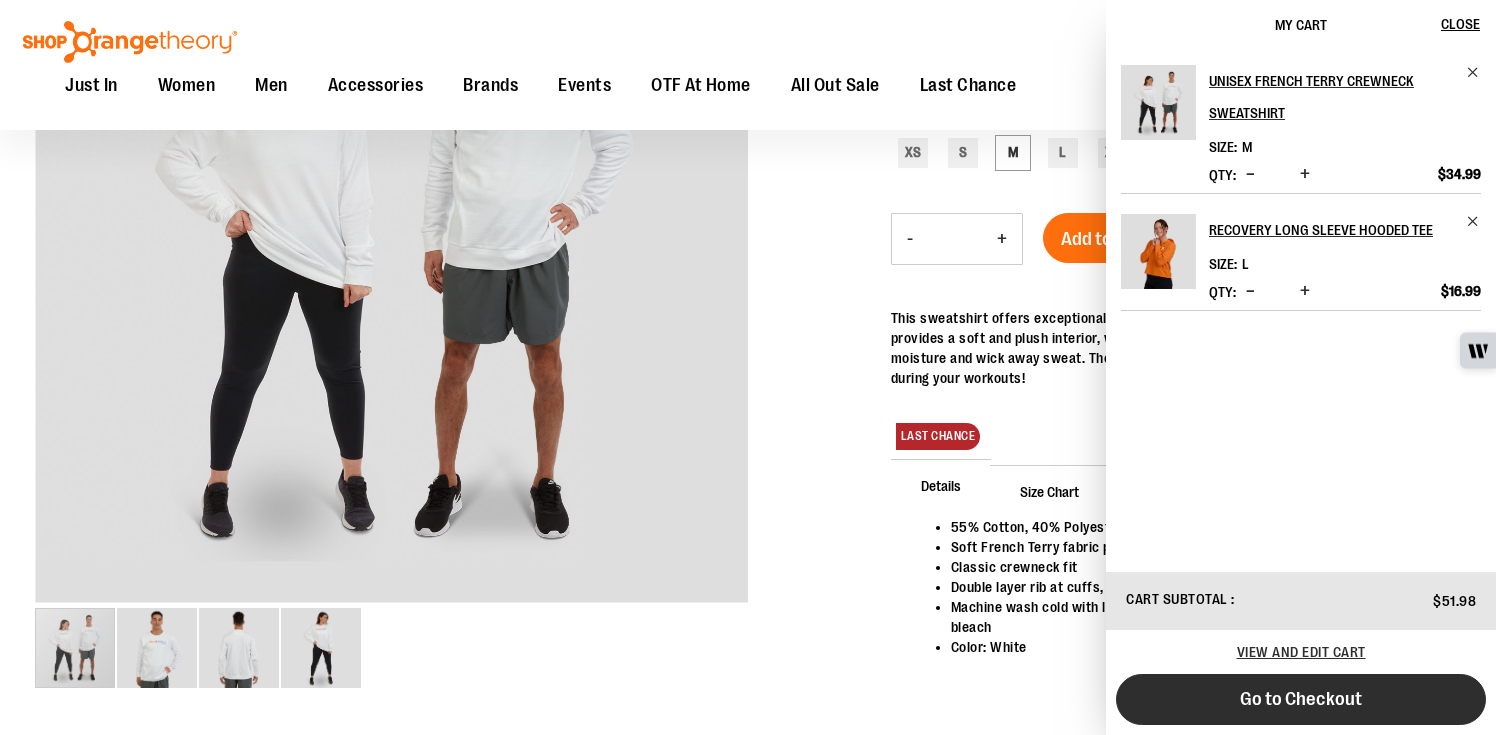 click on "Go to Checkout" at bounding box center (1301, 699) 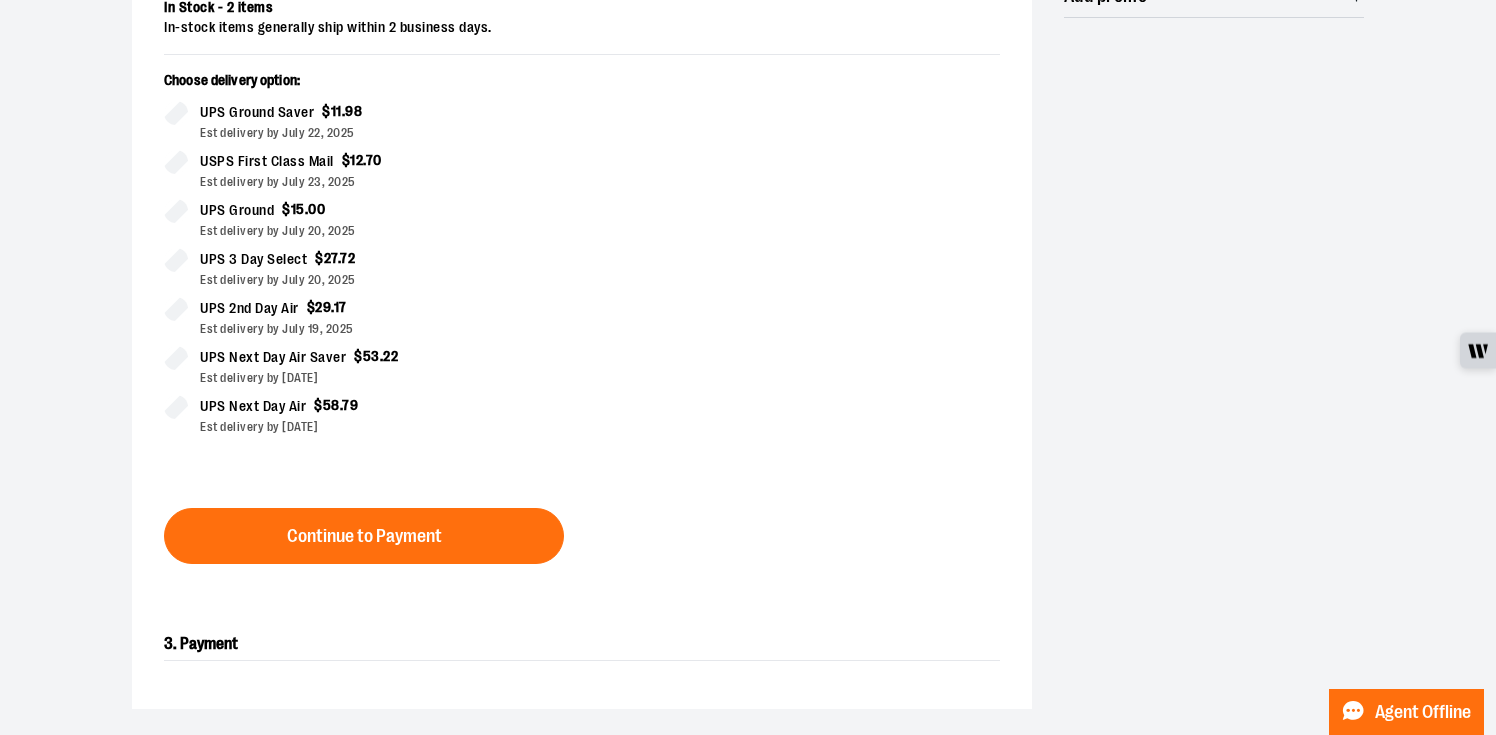 scroll, scrollTop: 499, scrollLeft: 0, axis: vertical 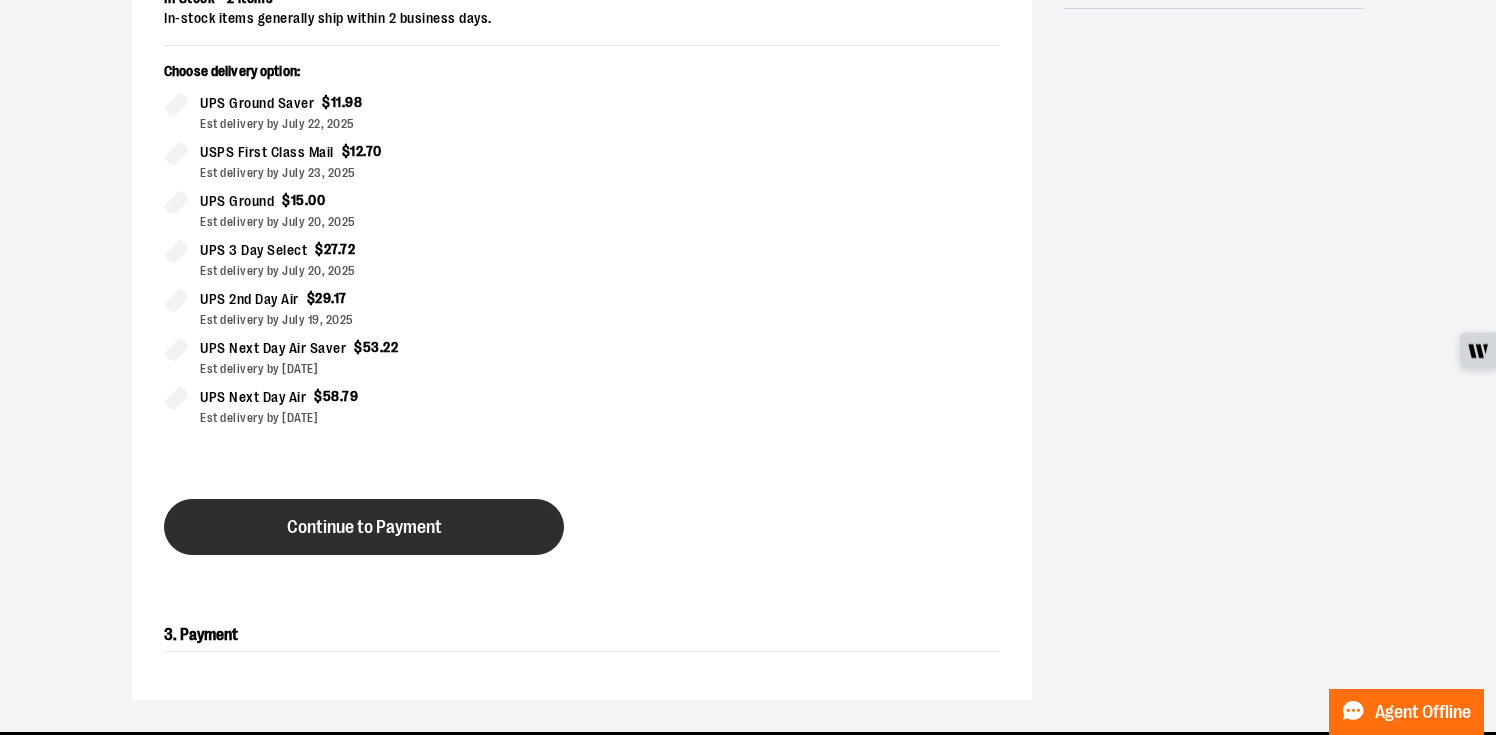 click on "Continue to Payment" at bounding box center (364, 527) 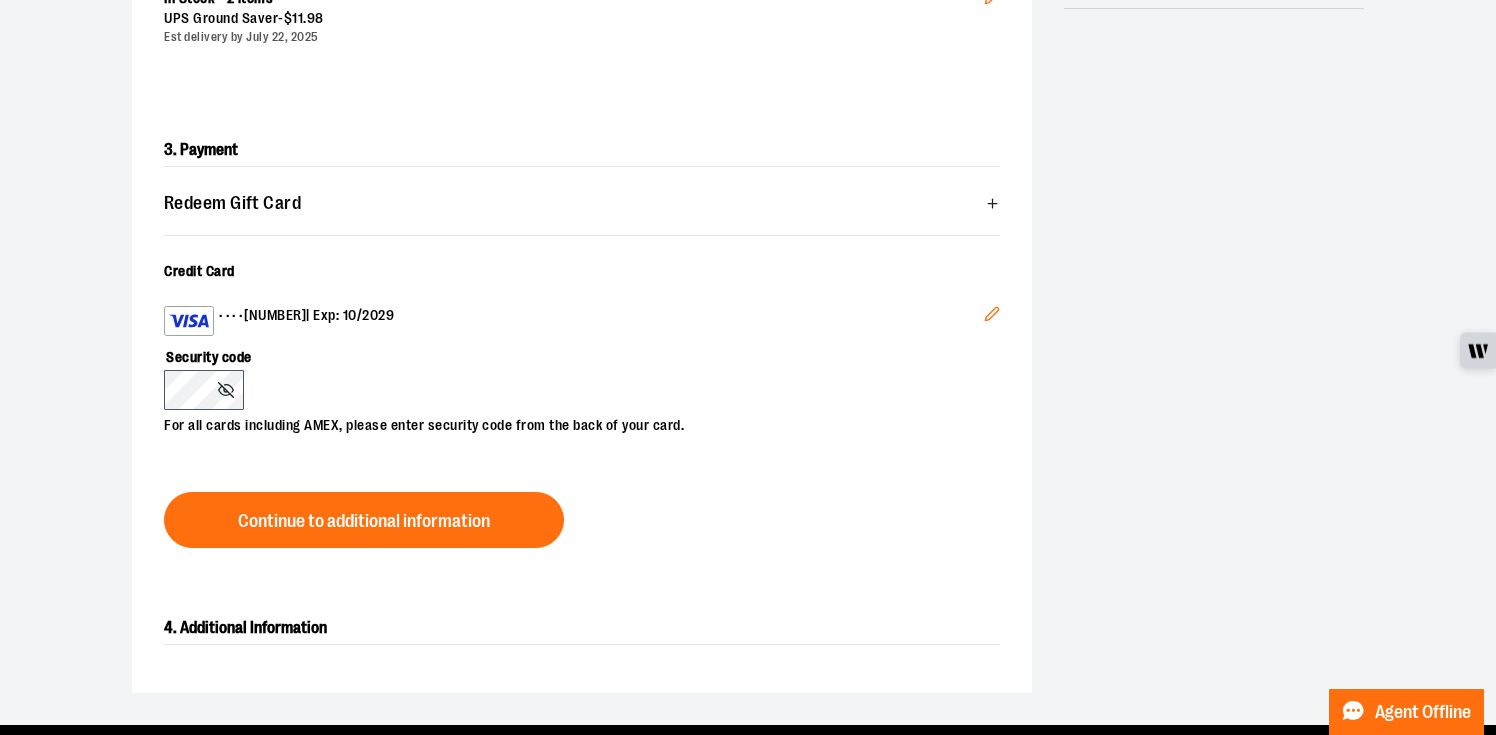 click 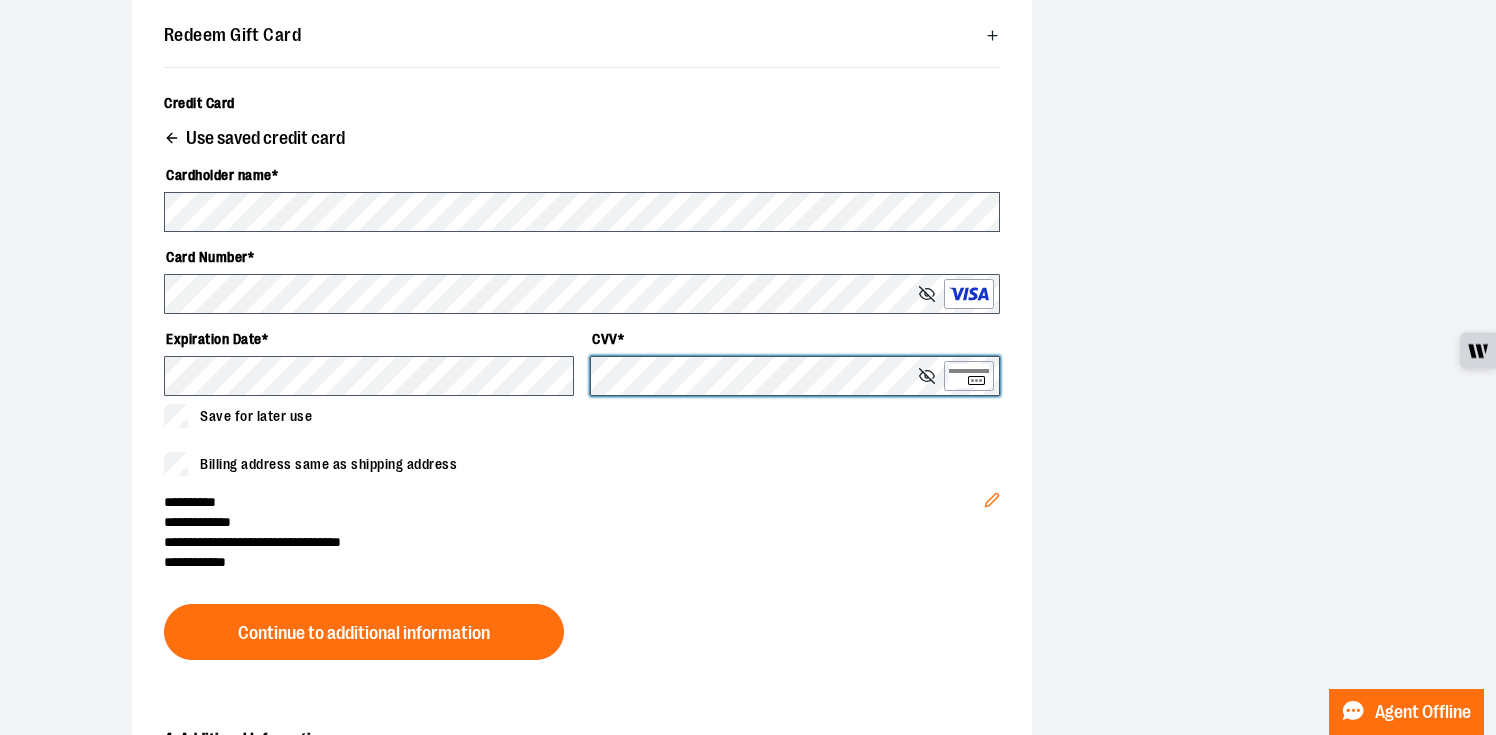 scroll, scrollTop: 670, scrollLeft: 0, axis: vertical 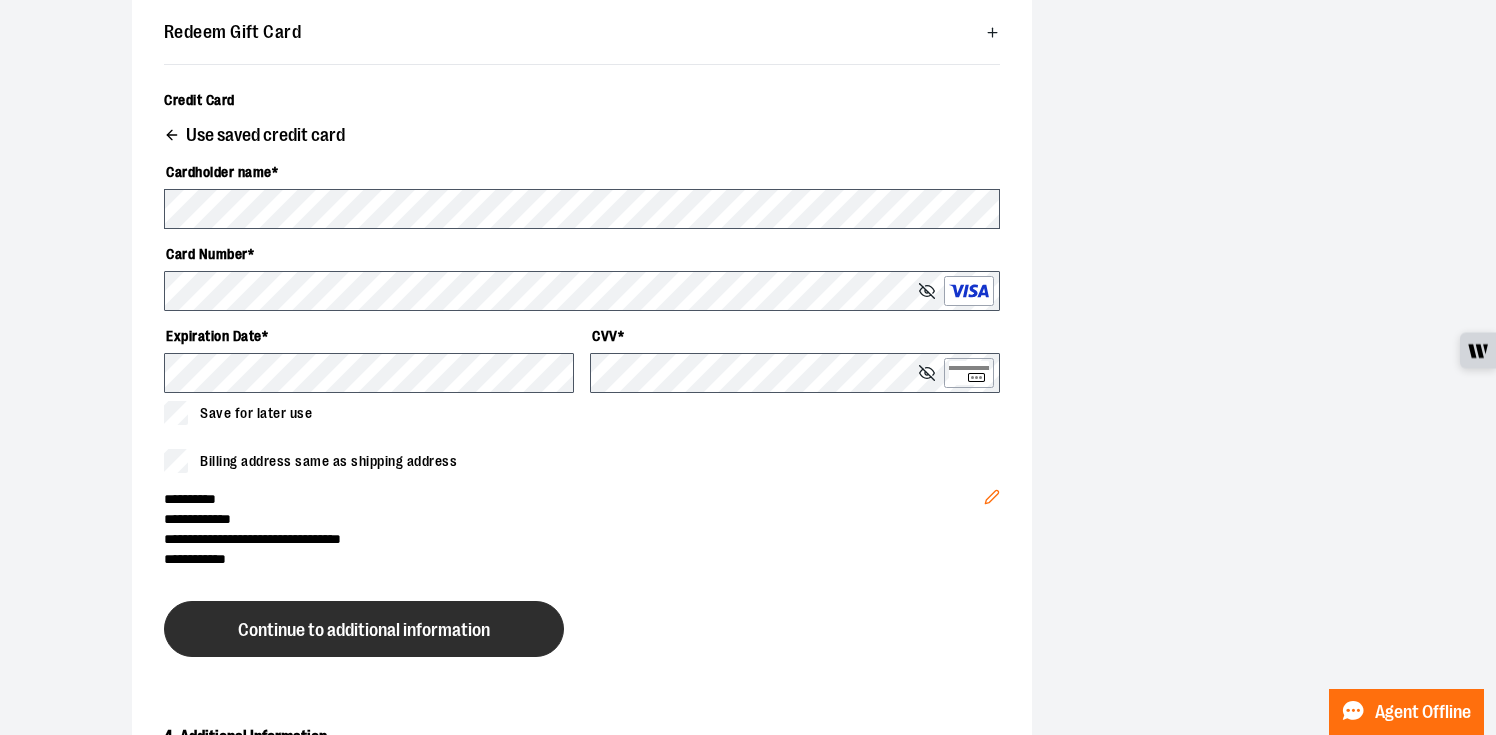 click on "Continue to additional information" at bounding box center [364, 630] 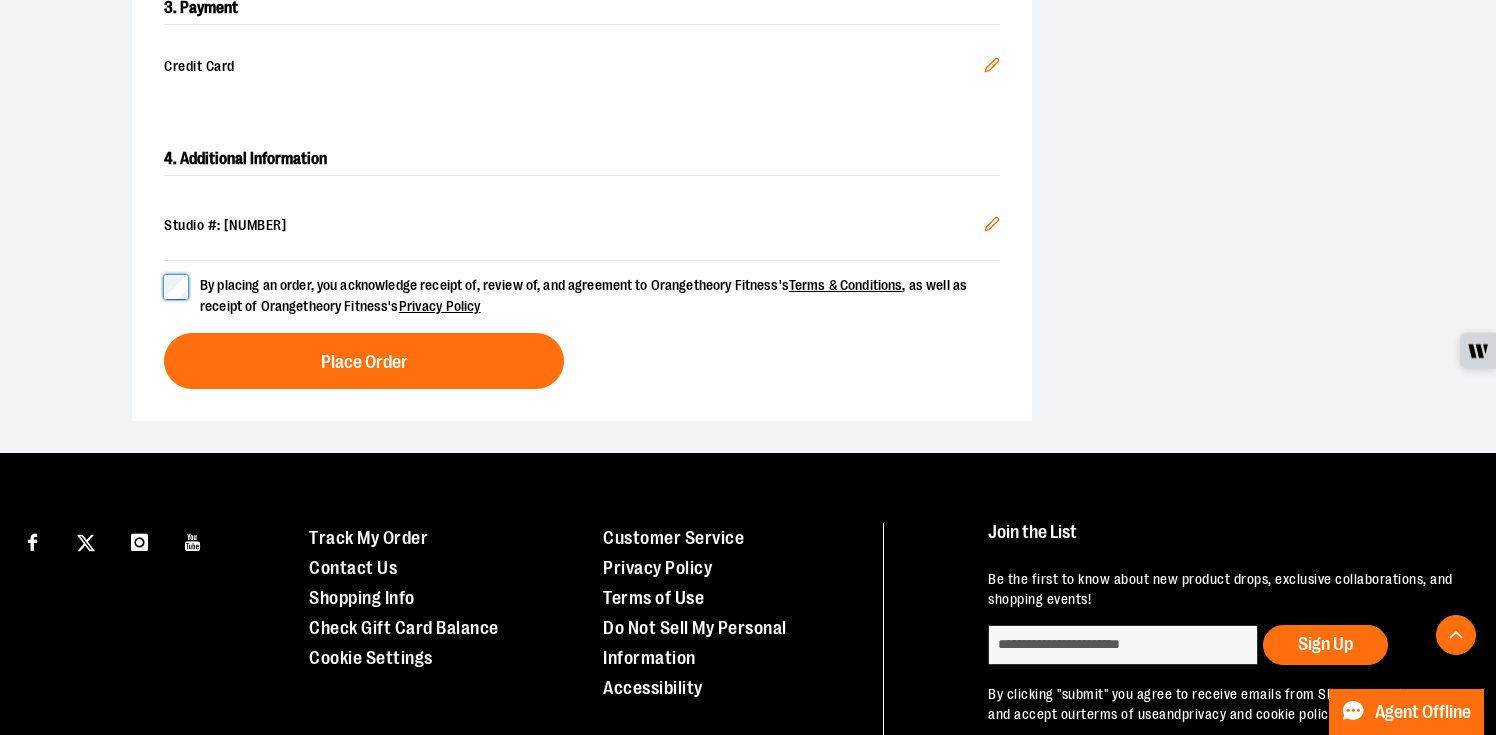 scroll, scrollTop: 693, scrollLeft: 0, axis: vertical 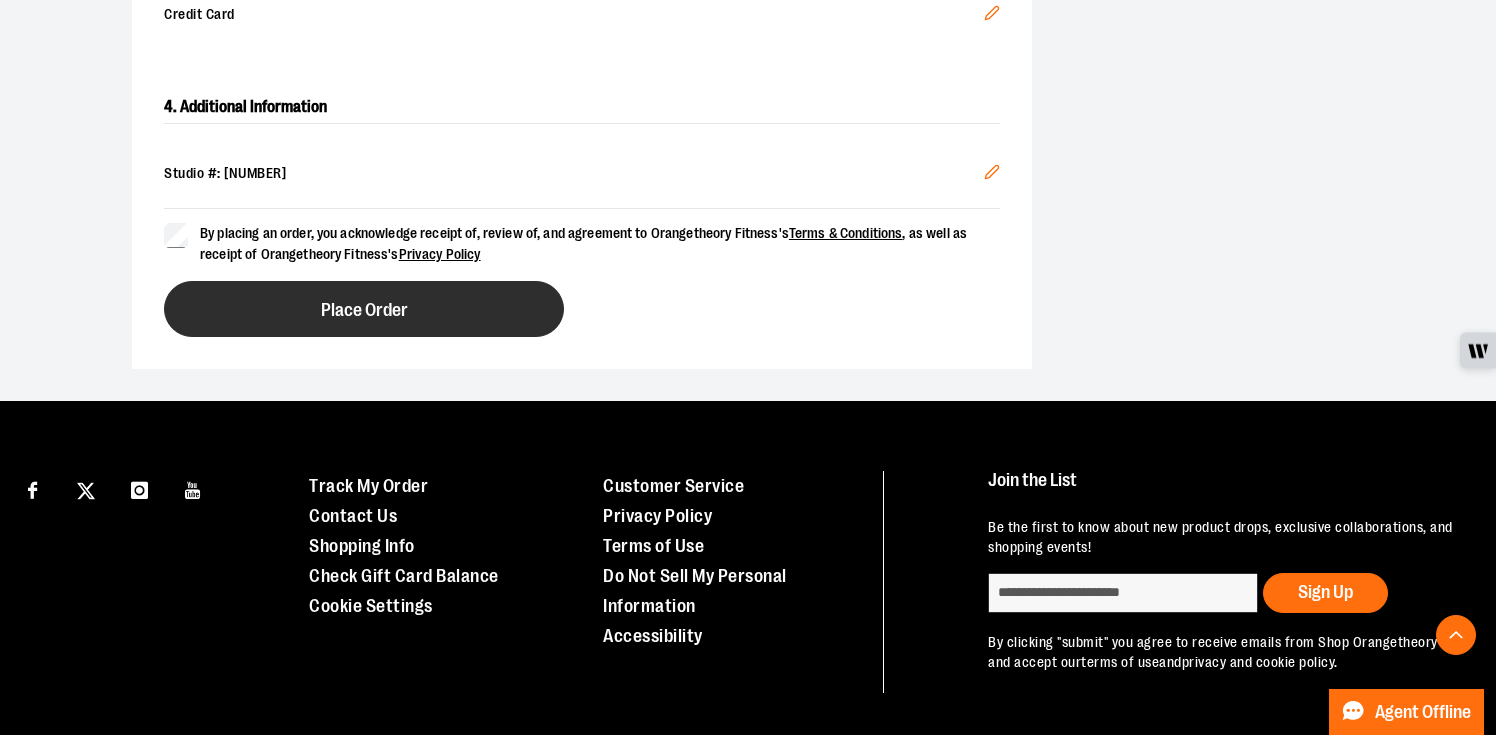 click on "Place Order" at bounding box center [364, 309] 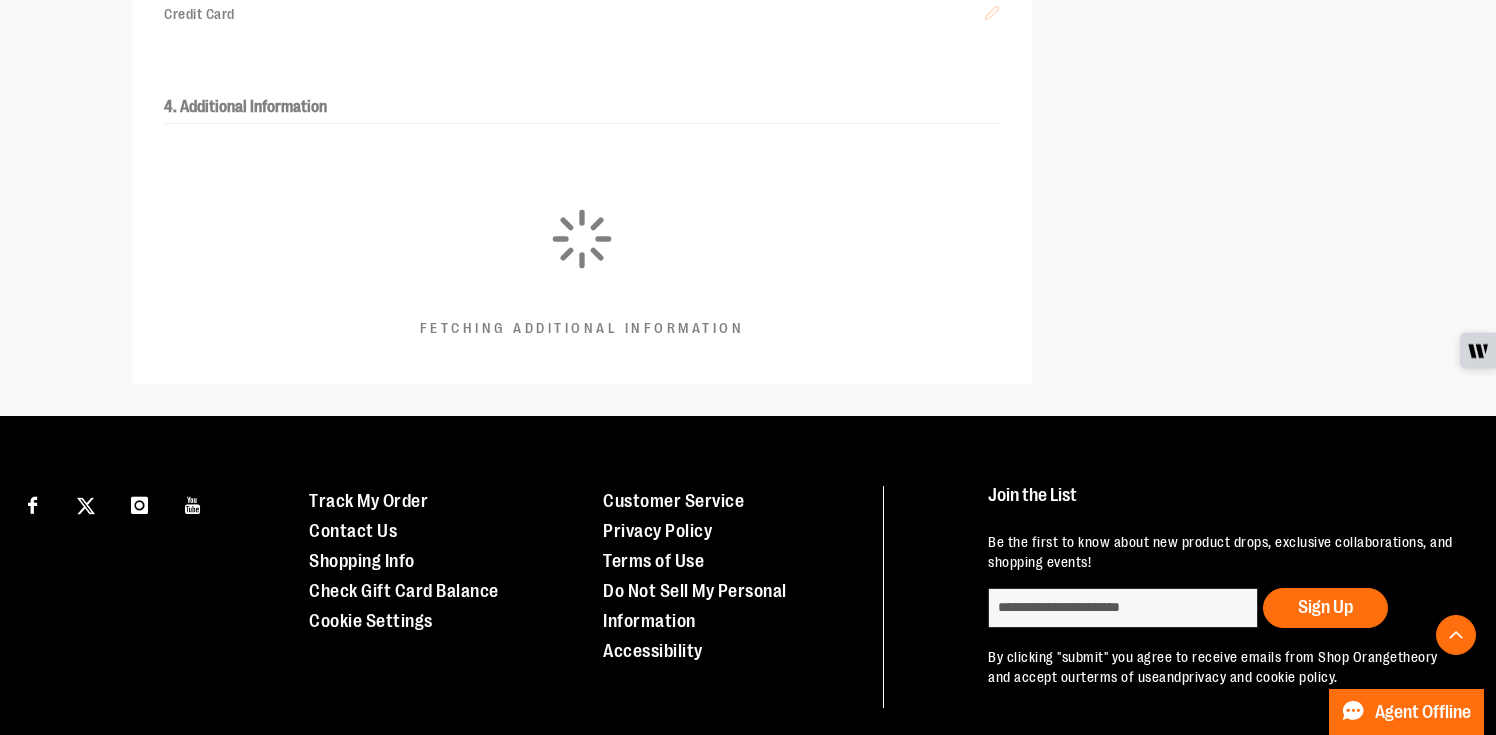 scroll, scrollTop: 563, scrollLeft: 0, axis: vertical 